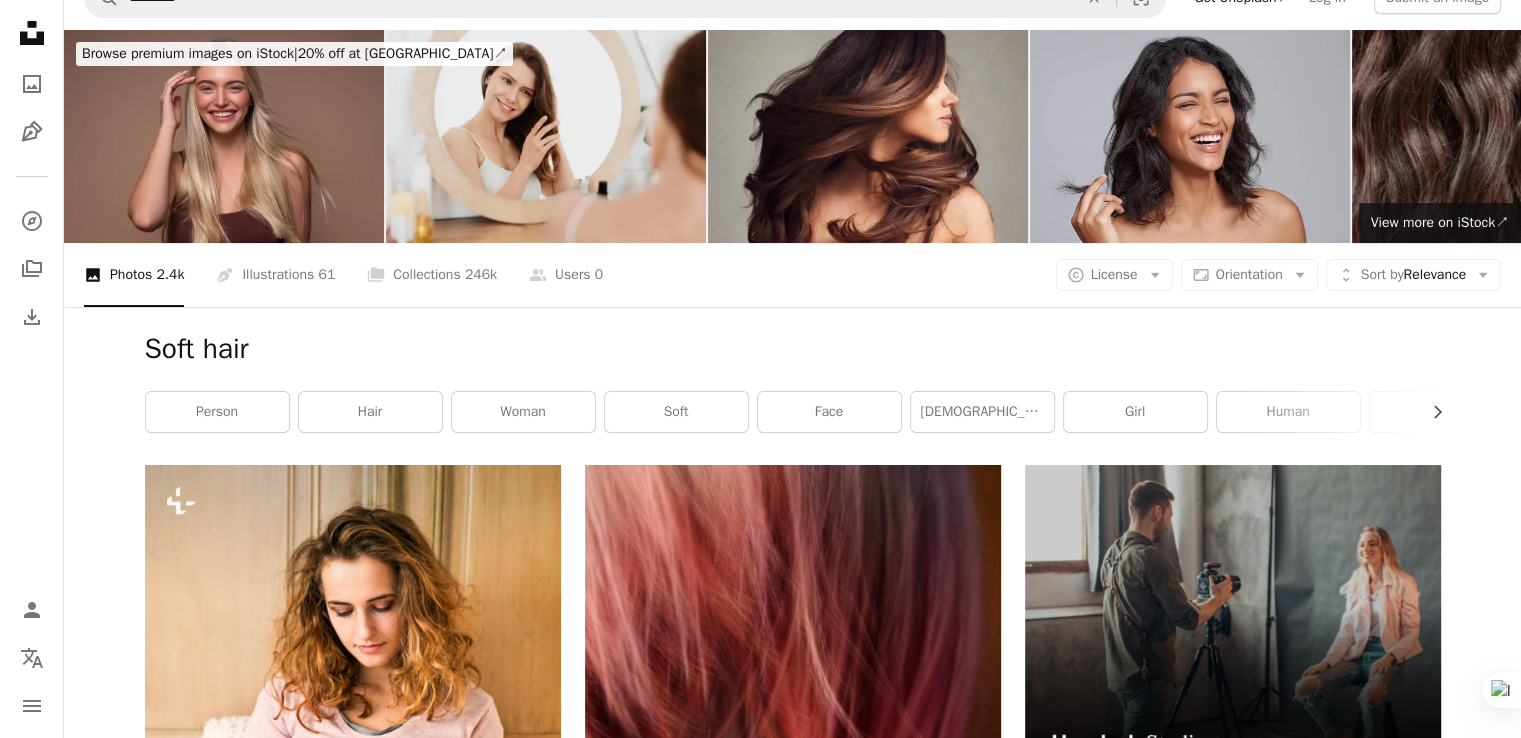 scroll, scrollTop: 0, scrollLeft: 0, axis: both 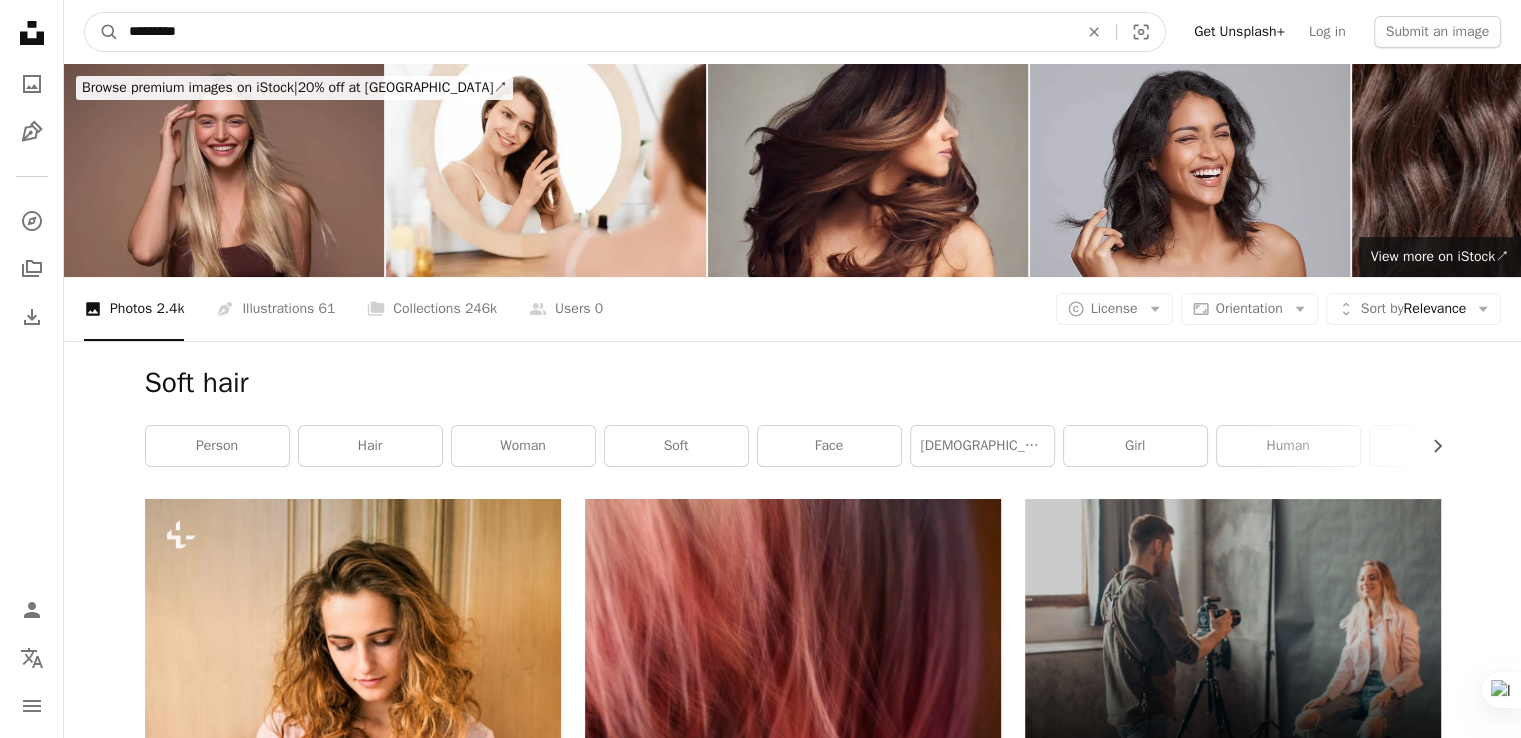 click on "*********" at bounding box center (595, 32) 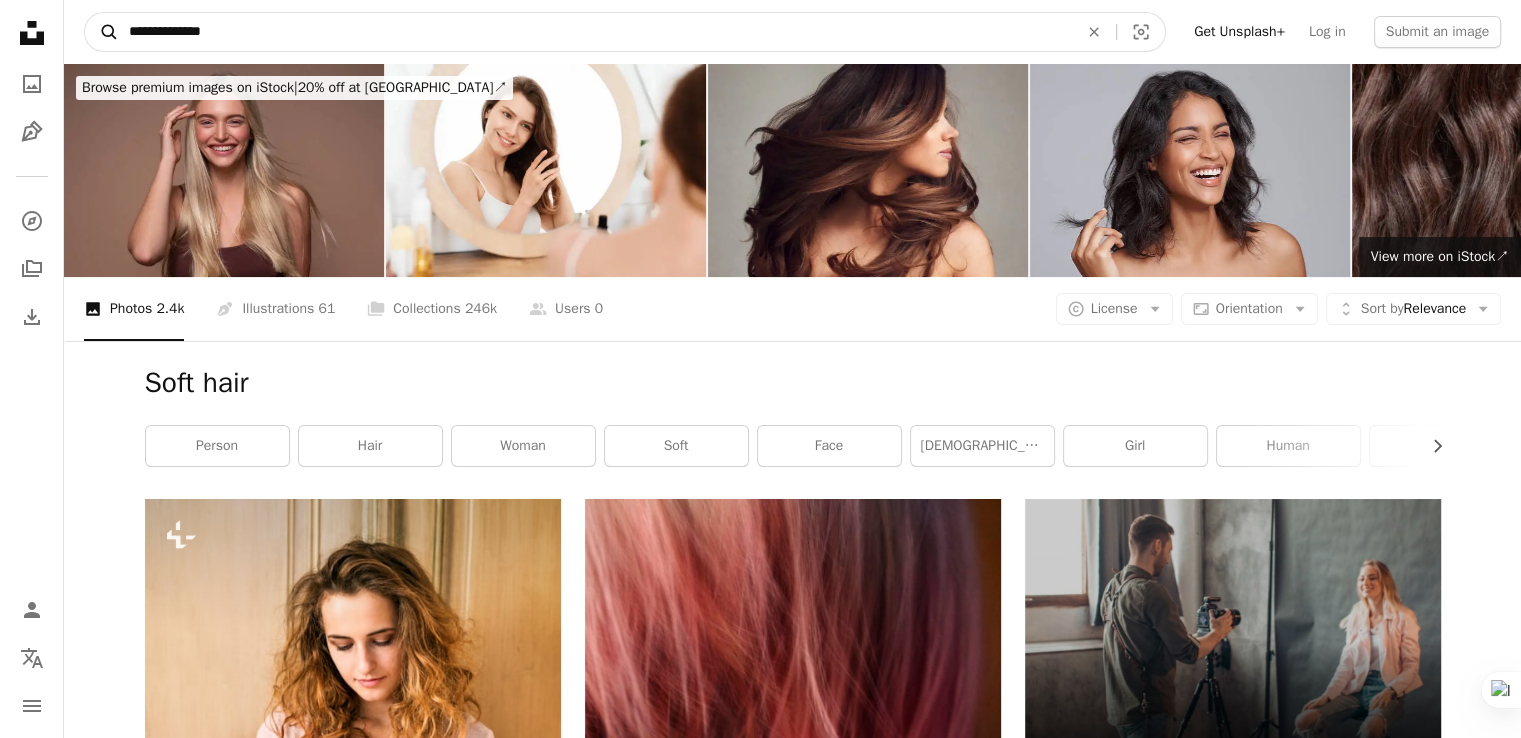 type on "**********" 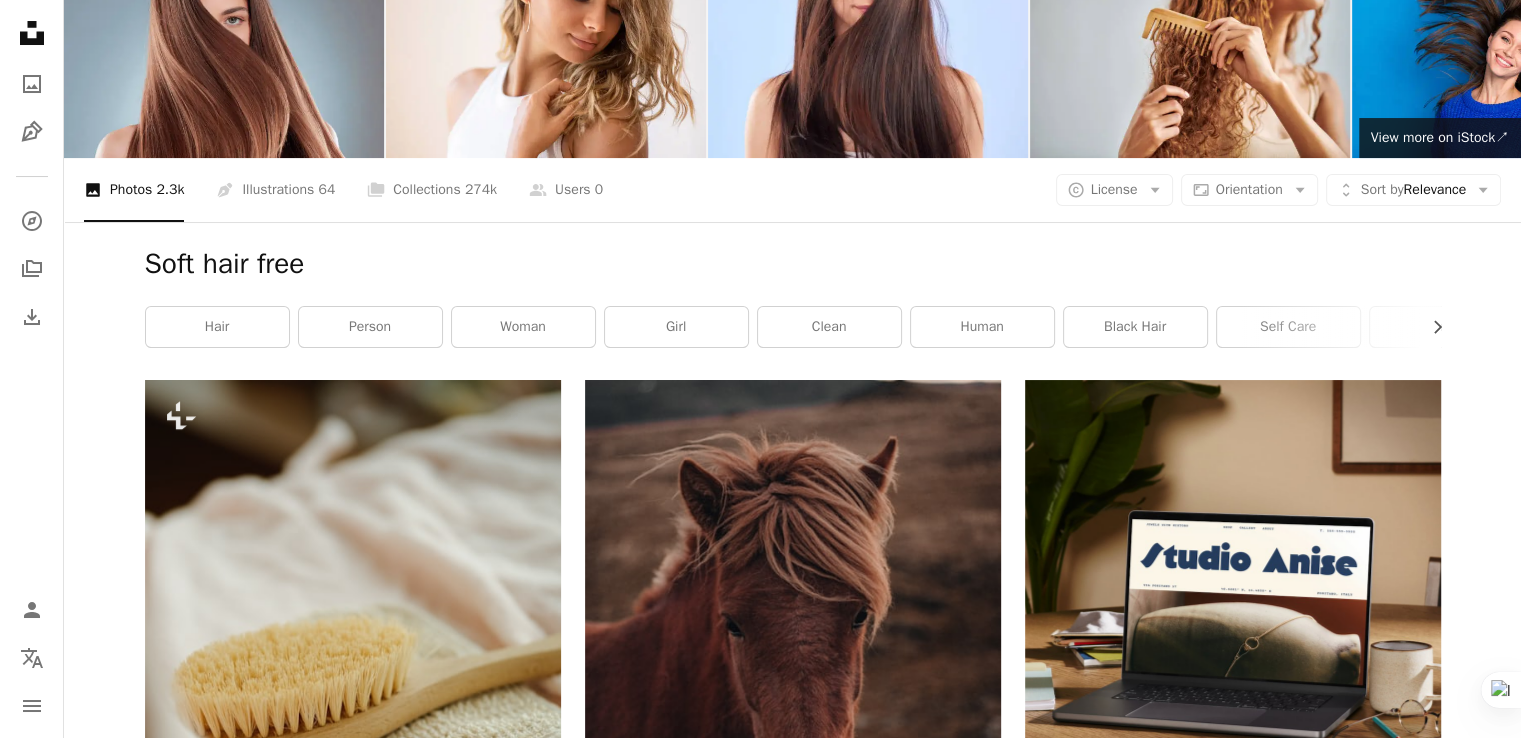 scroll, scrollTop: 0, scrollLeft: 0, axis: both 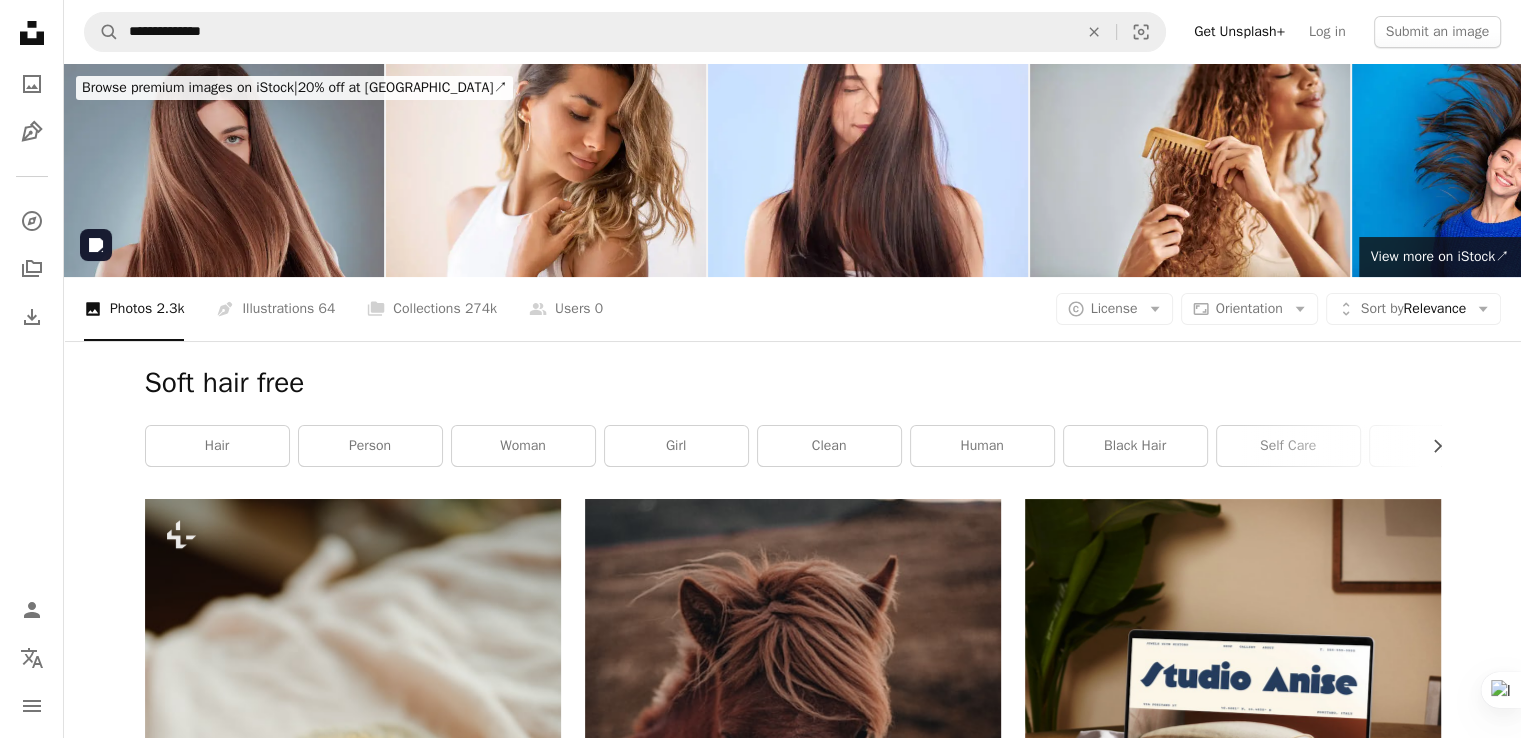 click at bounding box center [224, 170] 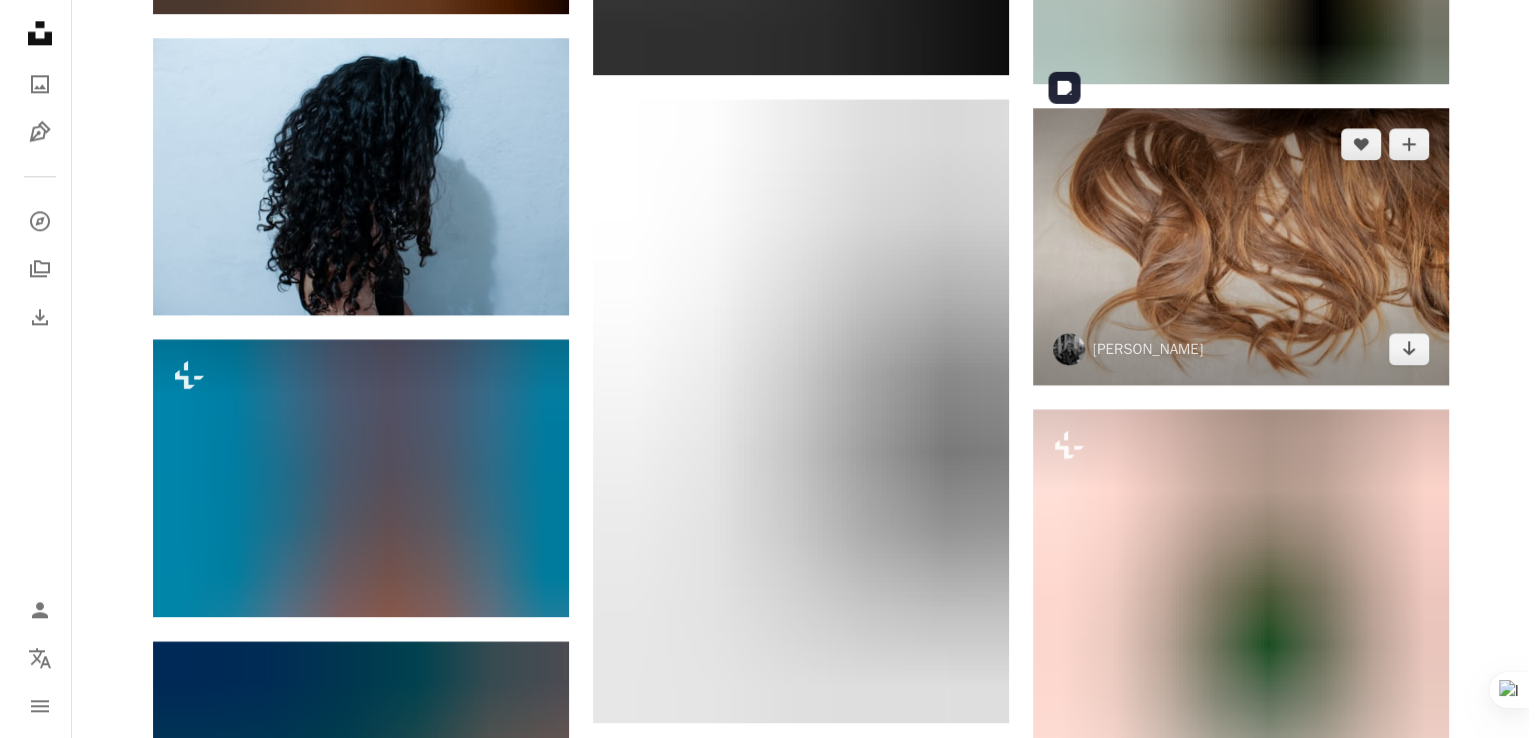 scroll, scrollTop: 2700, scrollLeft: 0, axis: vertical 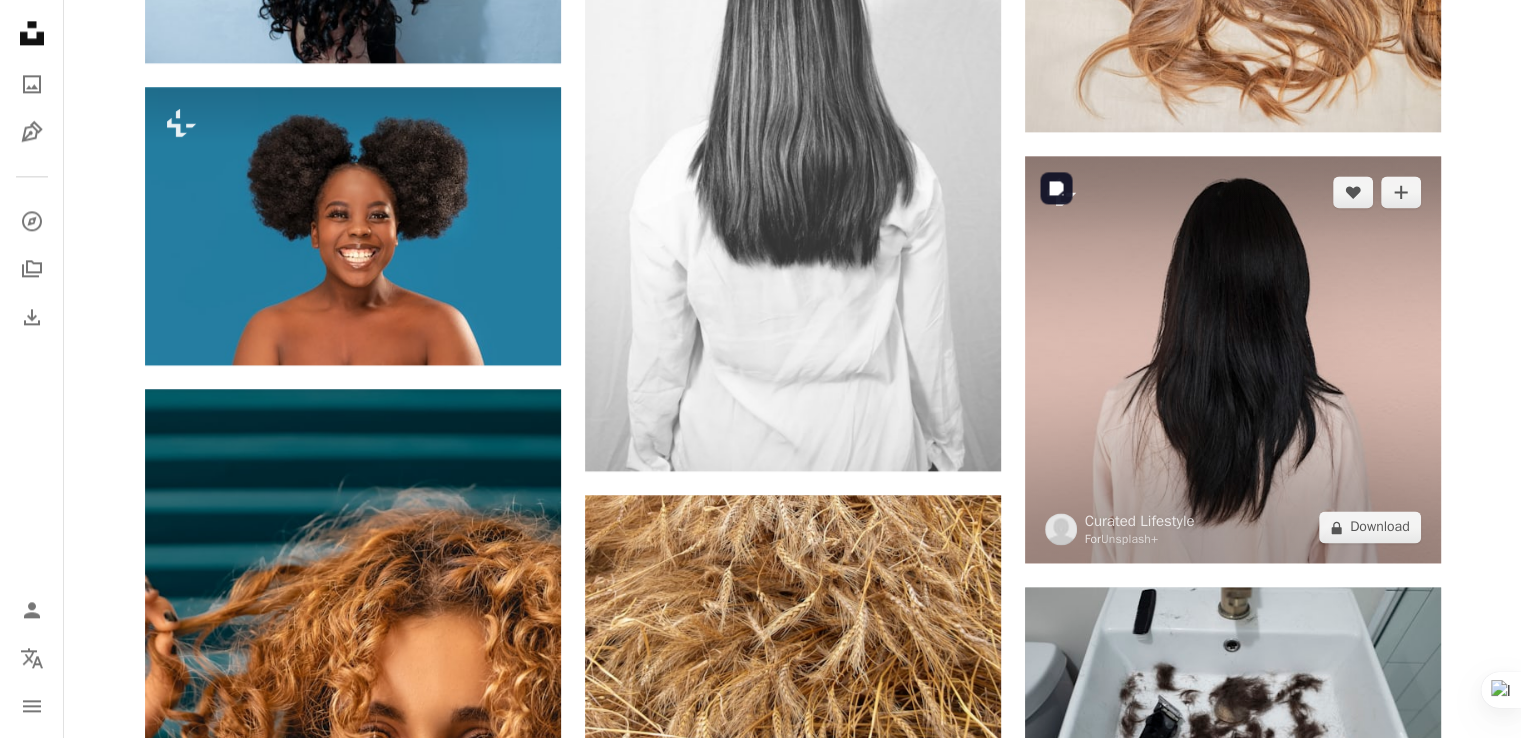 click at bounding box center (1233, 359) 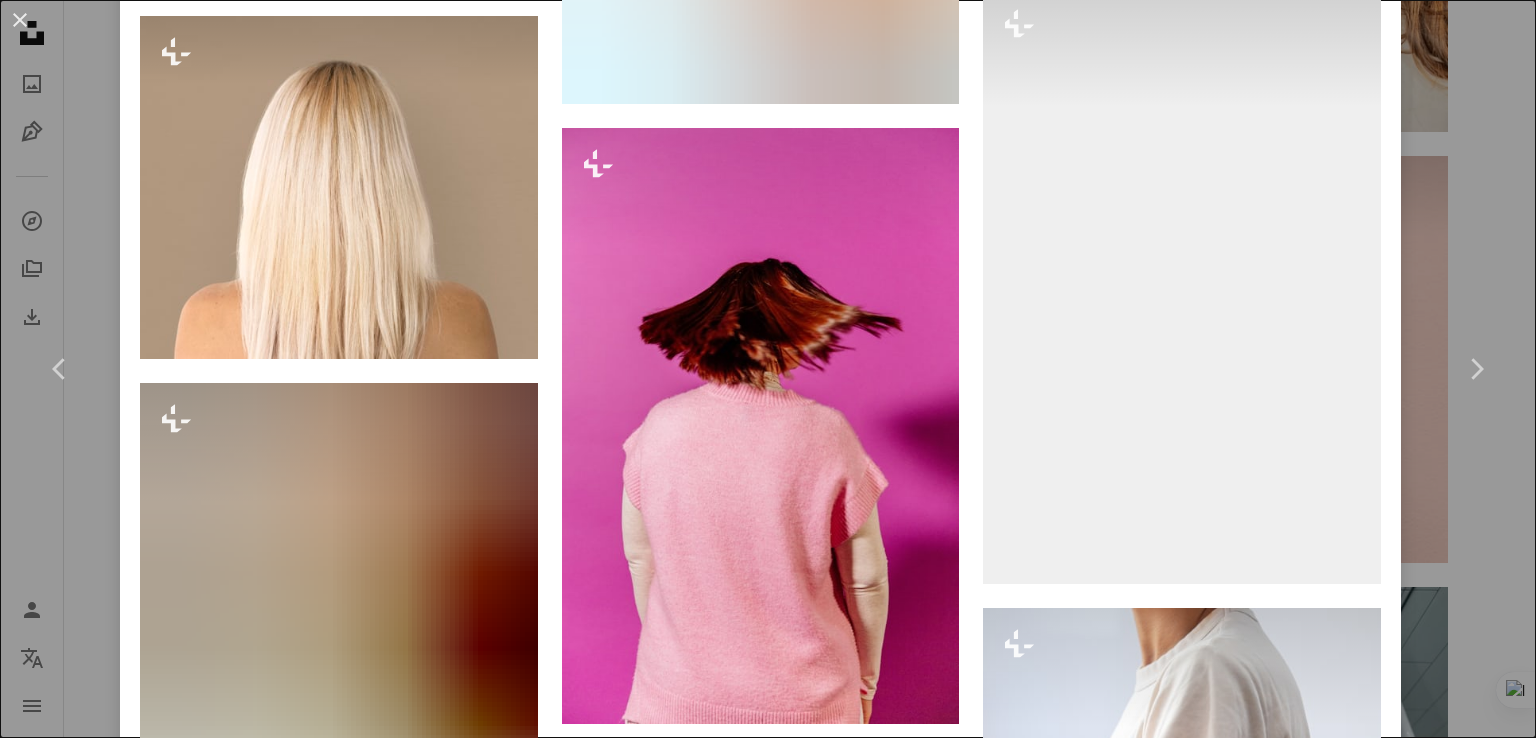 scroll, scrollTop: 6800, scrollLeft: 0, axis: vertical 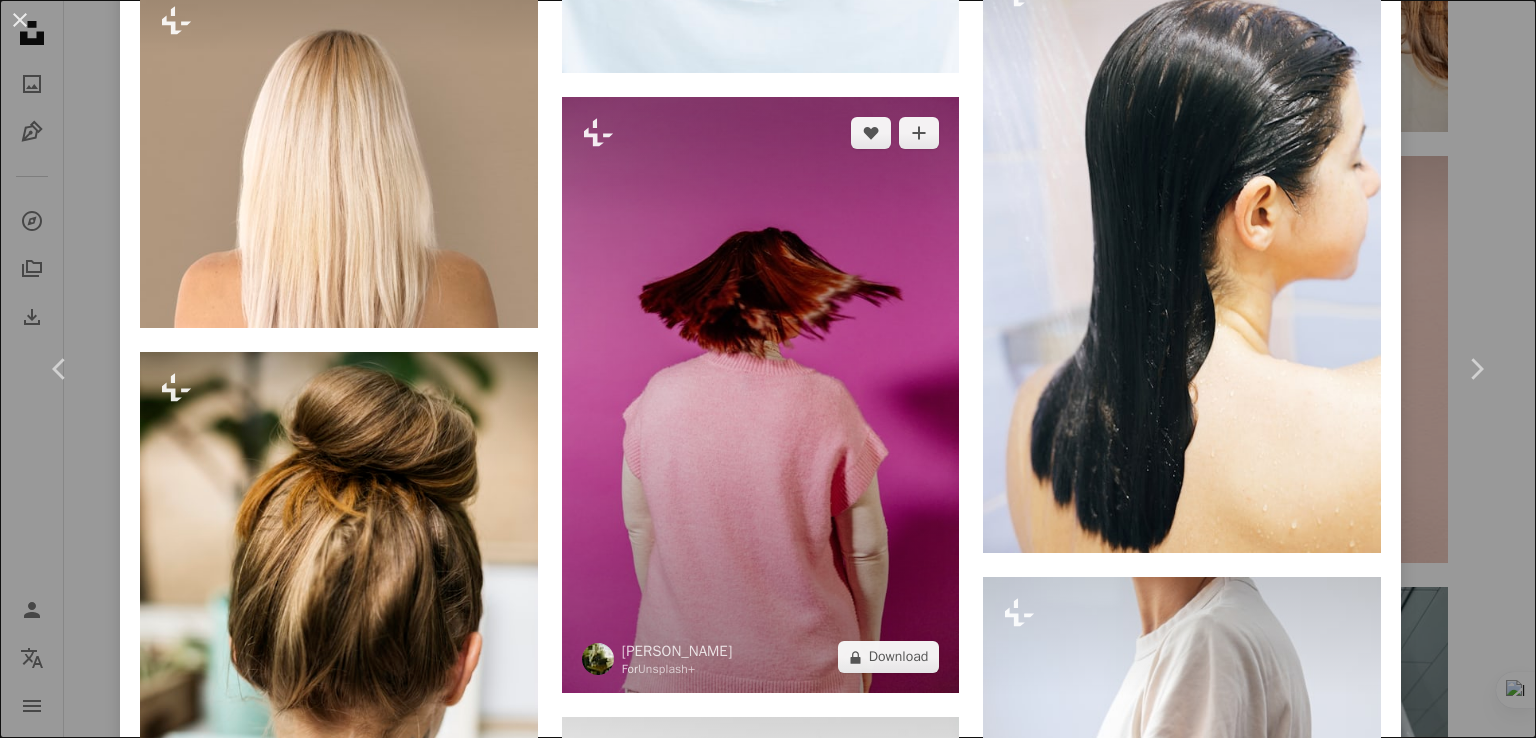 click at bounding box center (761, 395) 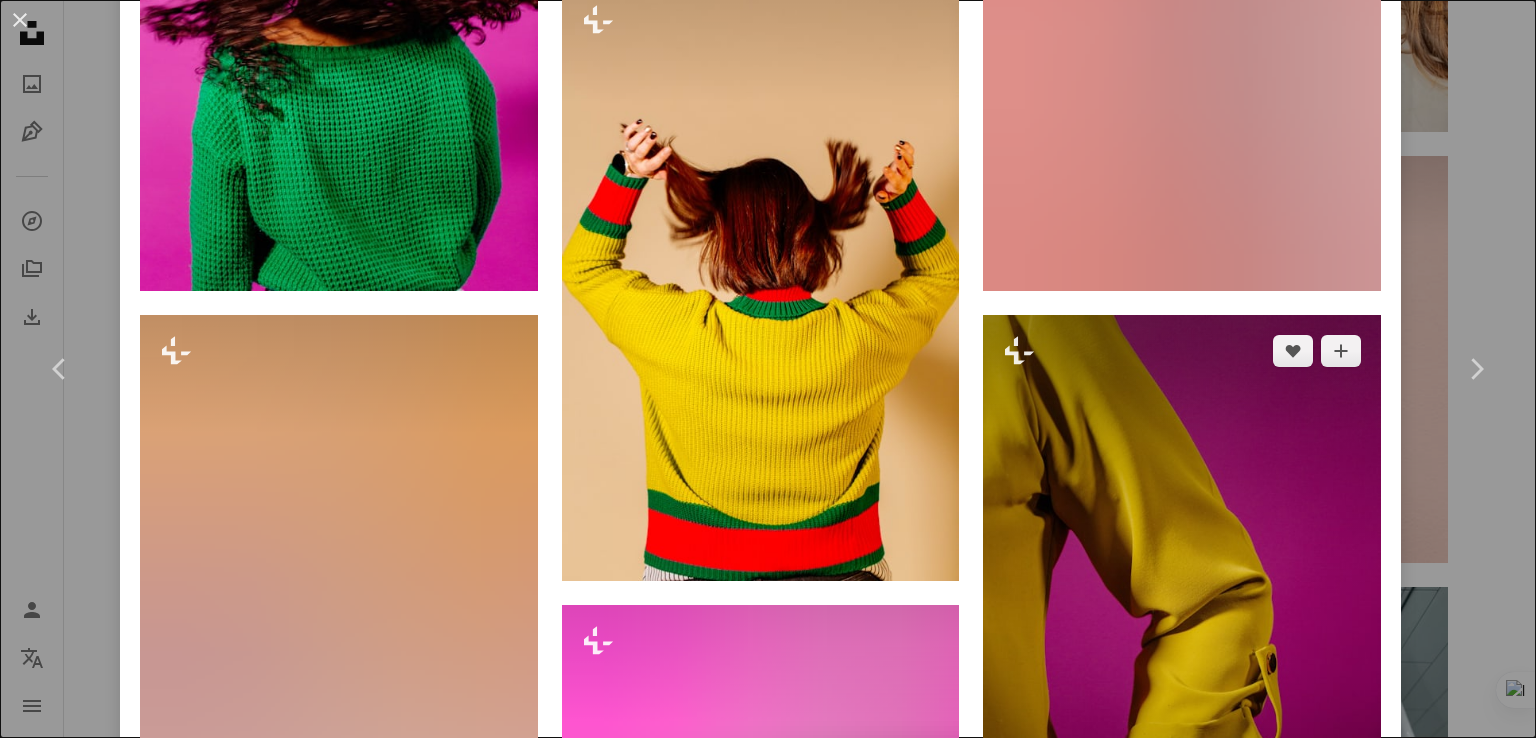 scroll, scrollTop: 3000, scrollLeft: 0, axis: vertical 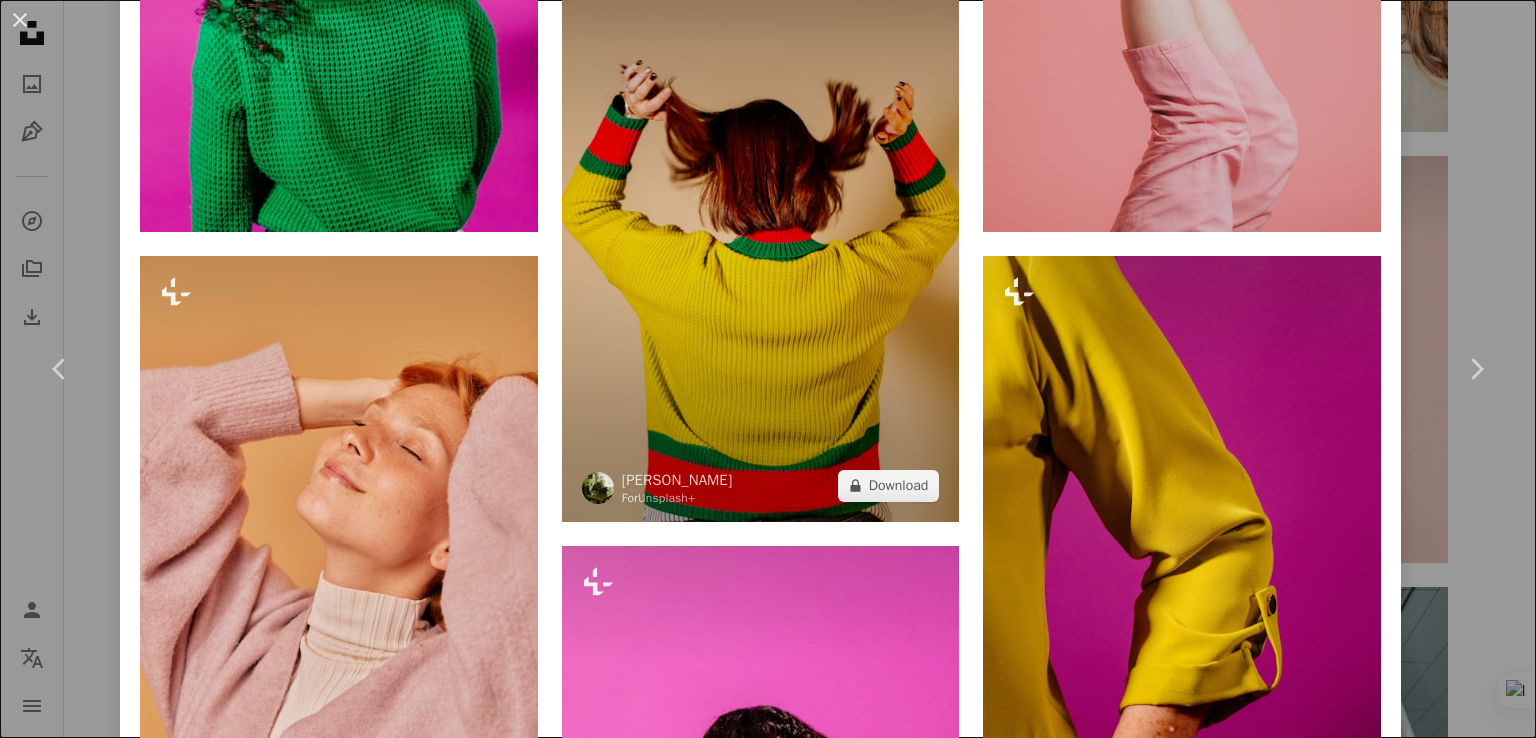 click at bounding box center [761, 223] 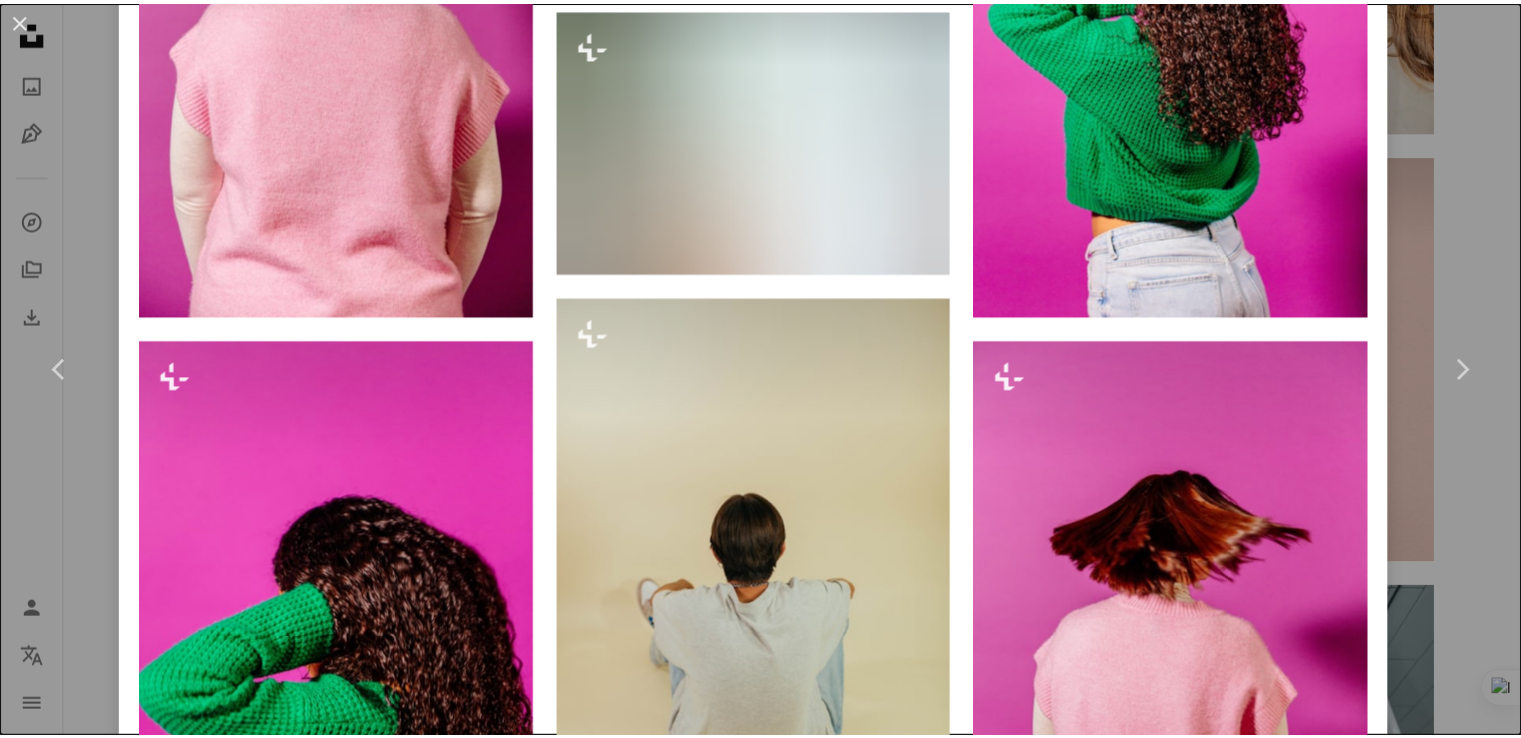 scroll, scrollTop: 2200, scrollLeft: 0, axis: vertical 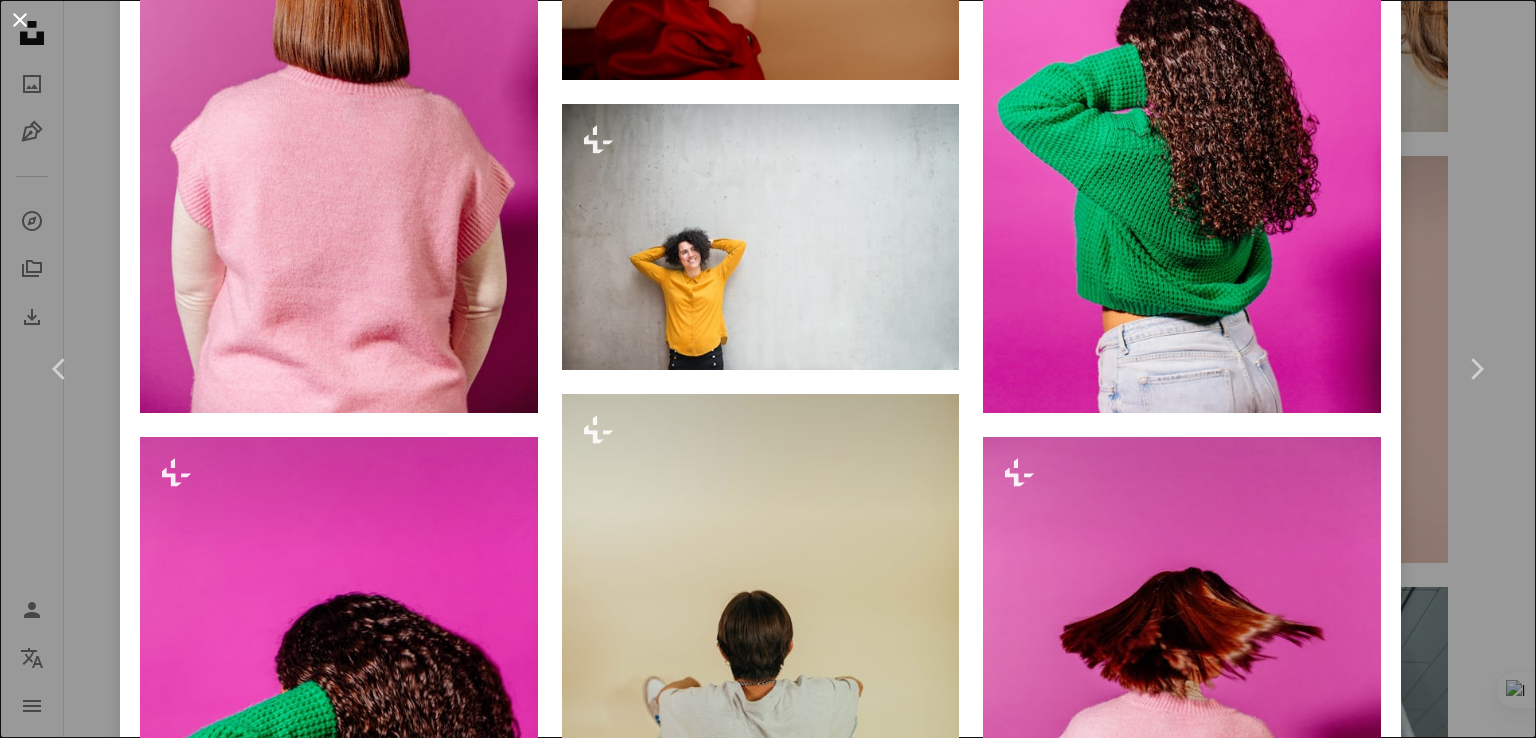 click on "An X shape" at bounding box center [20, 20] 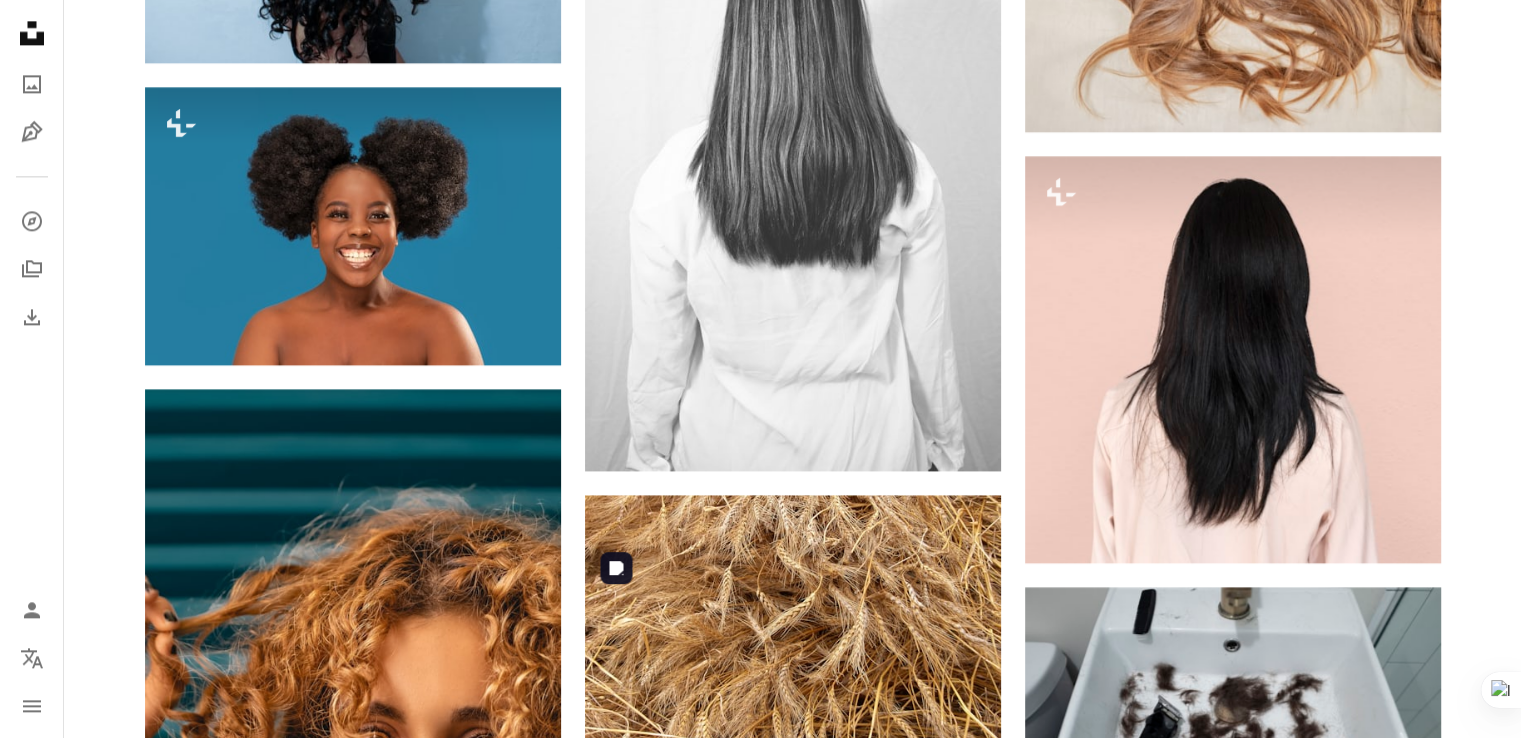 scroll, scrollTop: 2500, scrollLeft: 0, axis: vertical 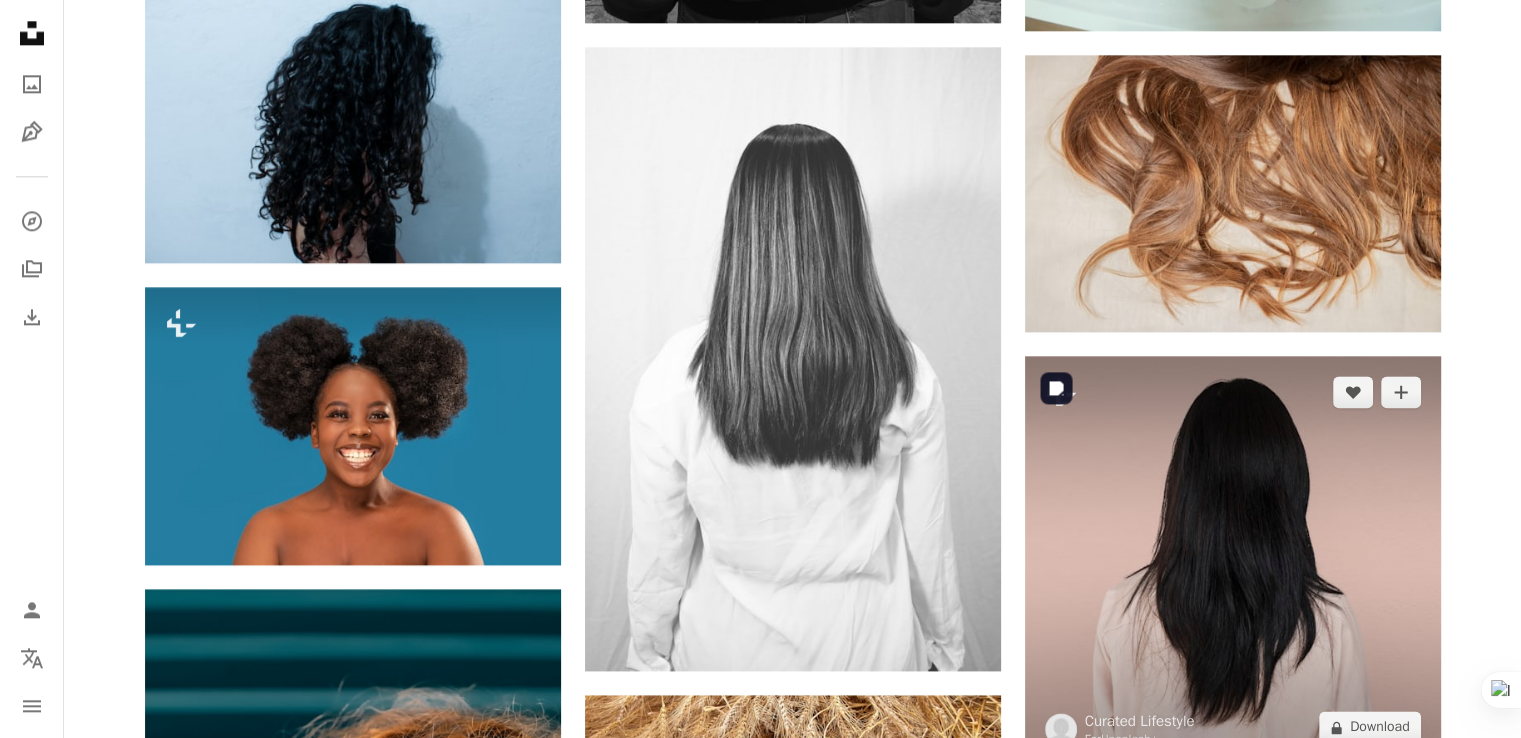 click at bounding box center (1233, 559) 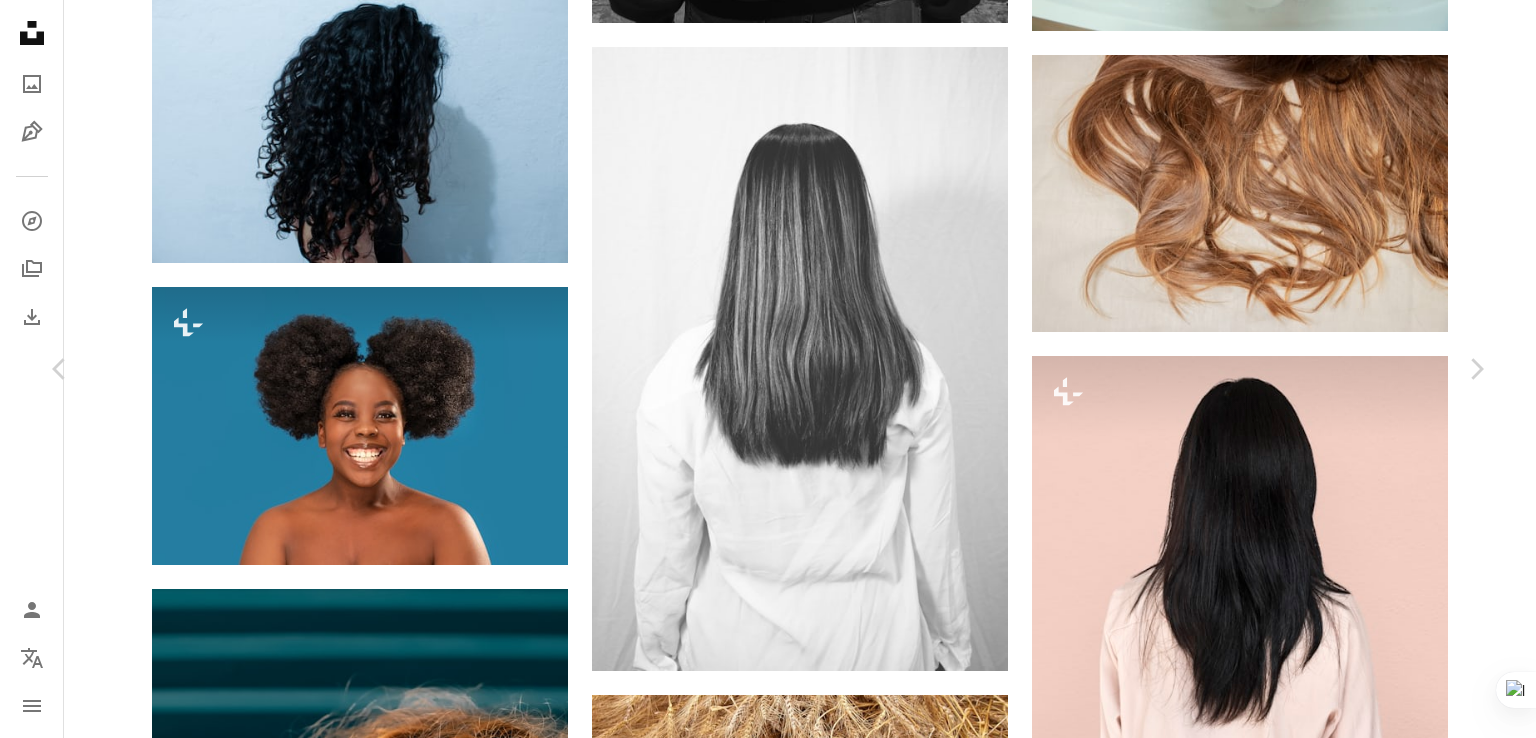 click on "A lock Download" at bounding box center [1329, 5204] 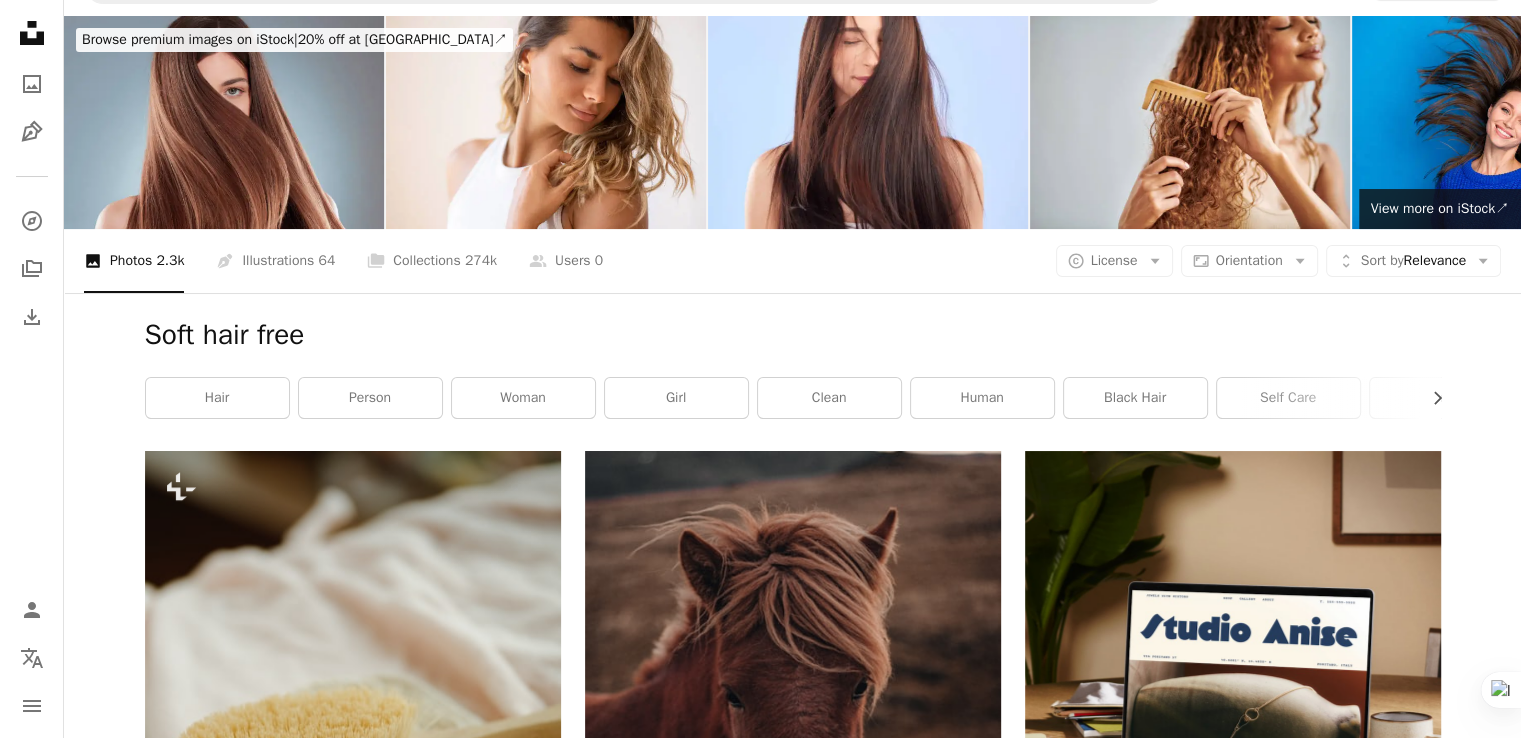 scroll, scrollTop: 0, scrollLeft: 0, axis: both 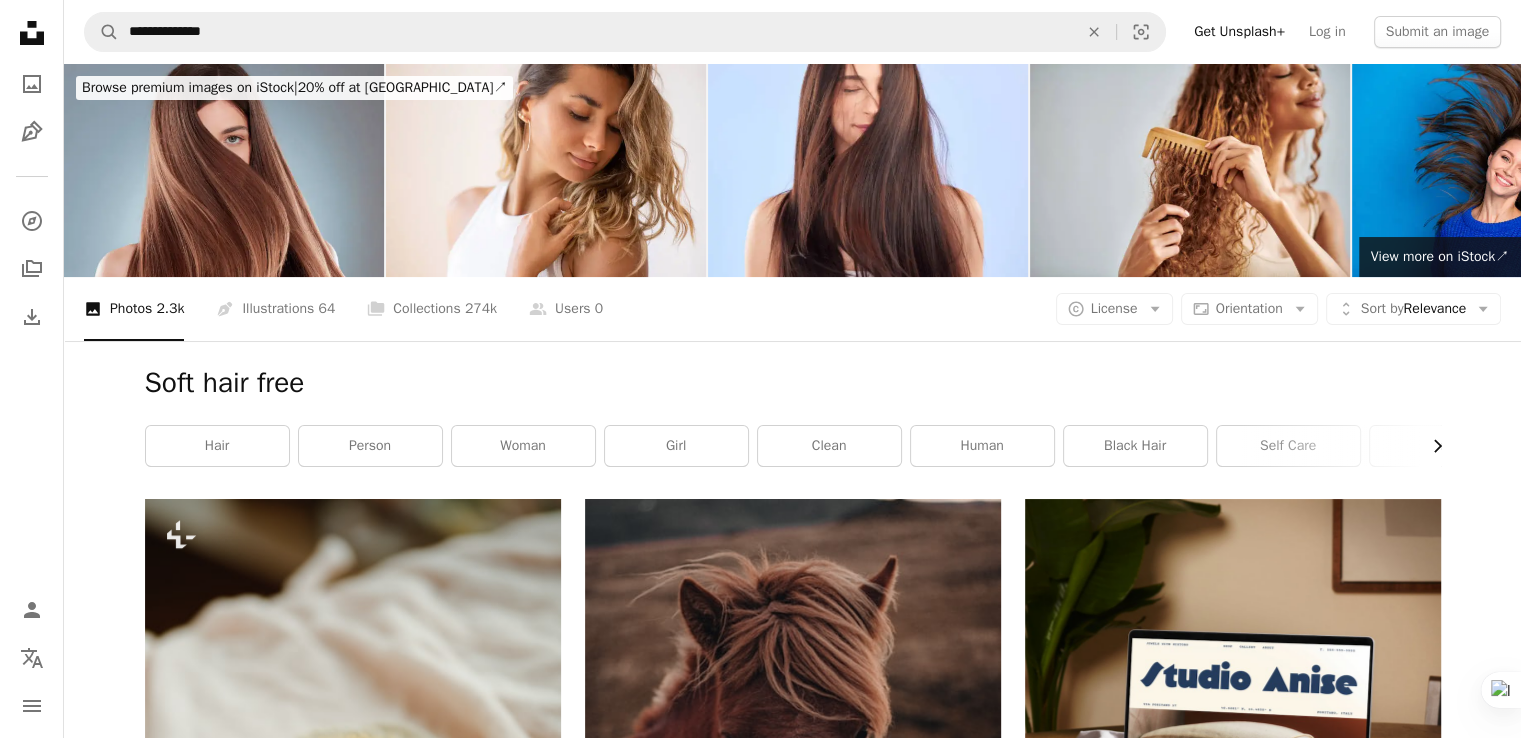 click on "Chevron right" 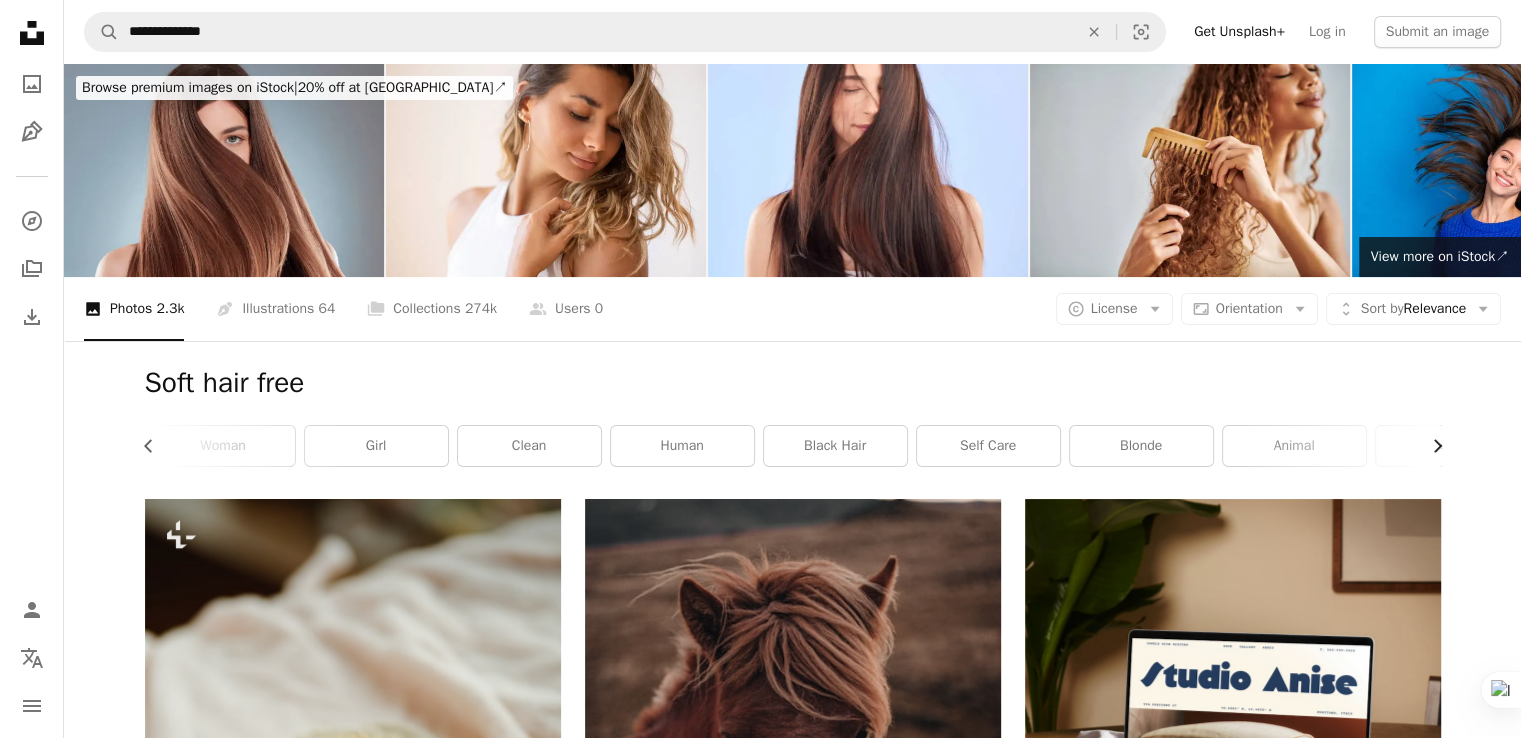 click on "Chevron right" 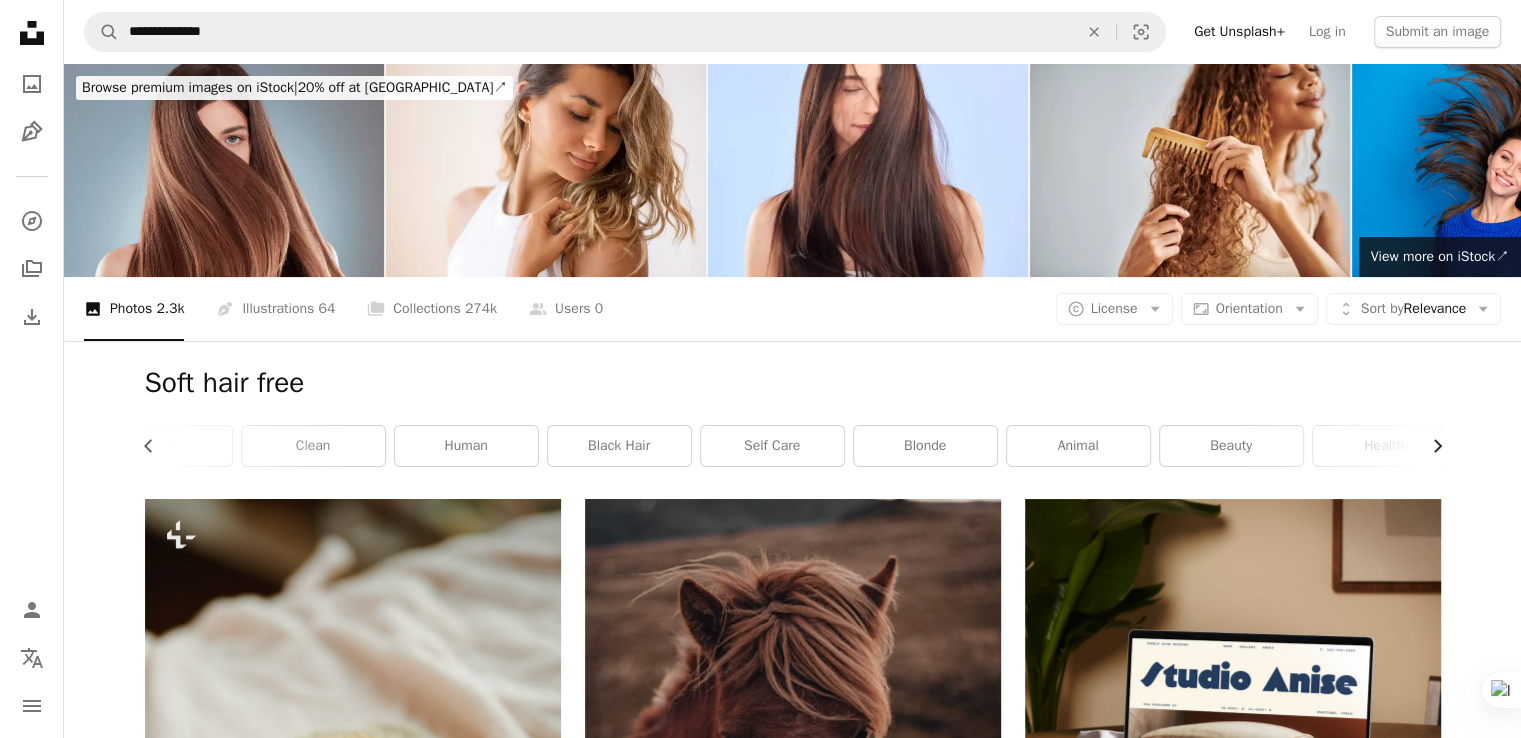 scroll, scrollTop: 0, scrollLeft: 532, axis: horizontal 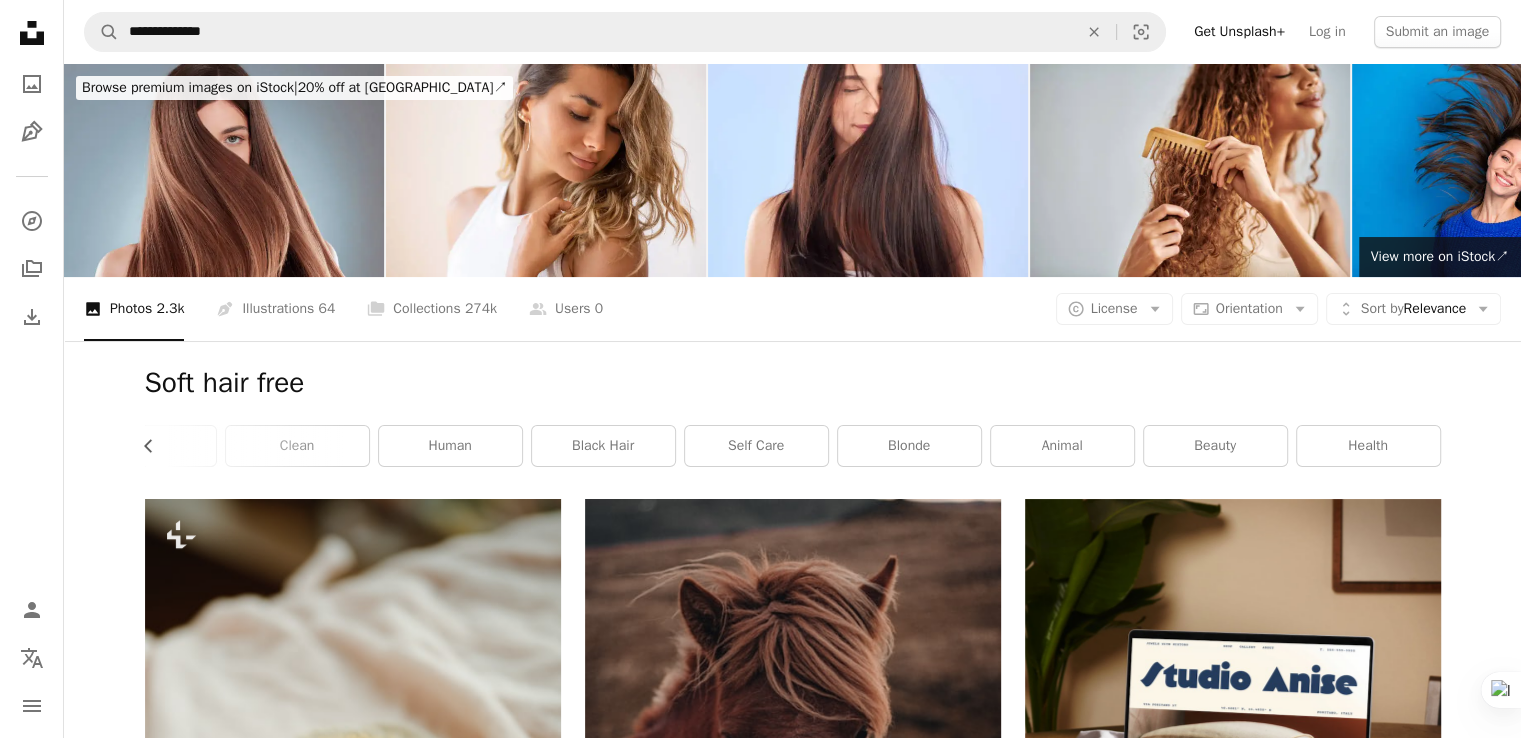click on "health" at bounding box center (1368, 446) 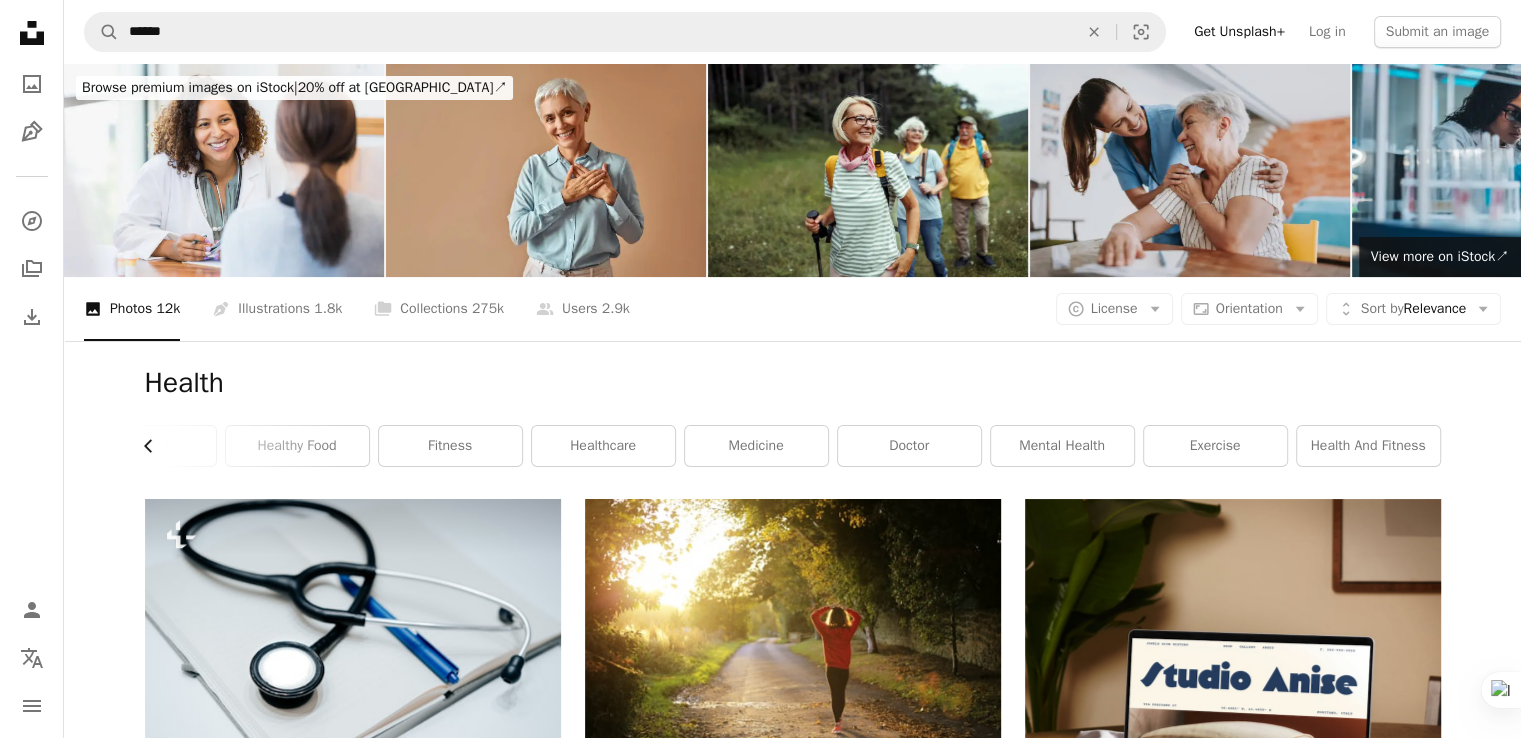click on "Chevron left" 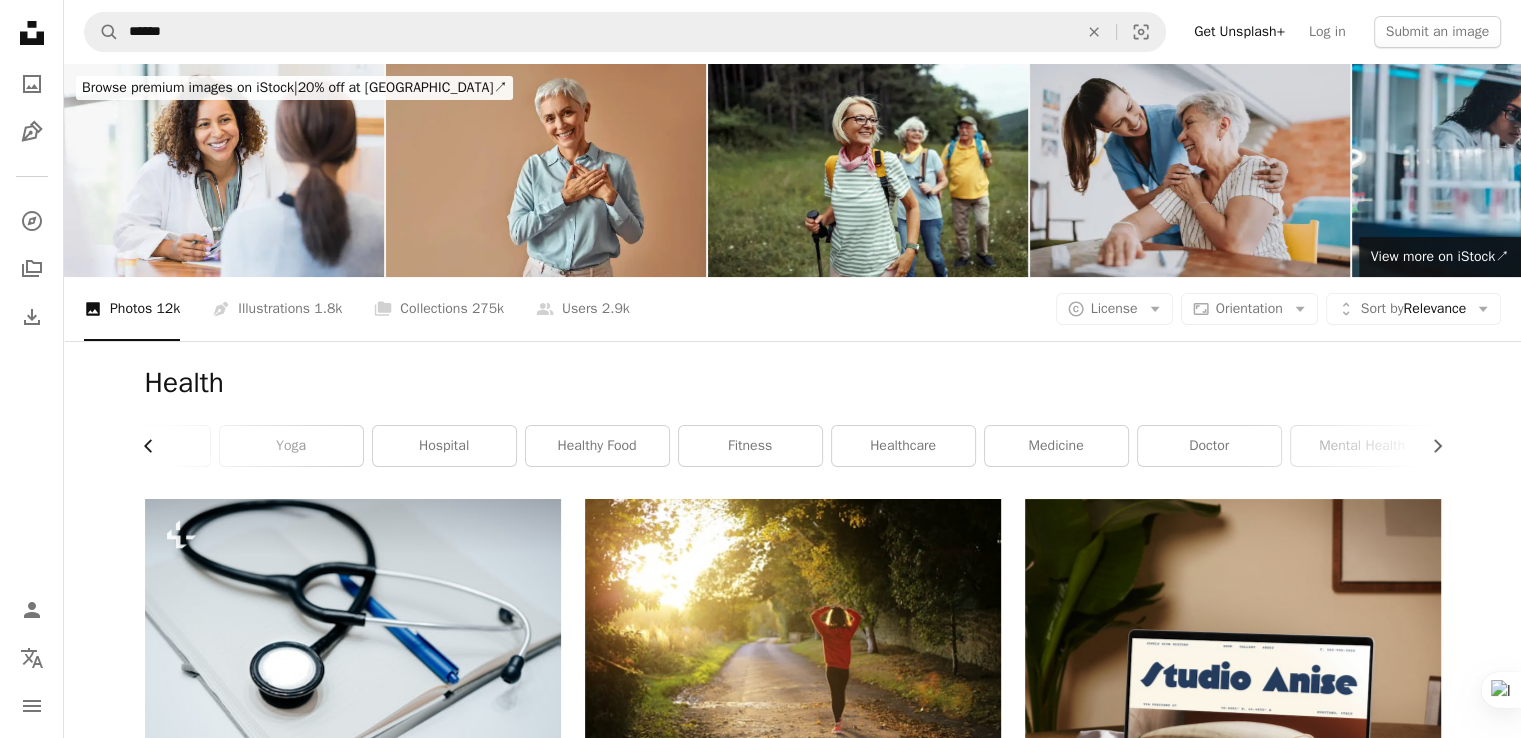 click on "Chevron left" 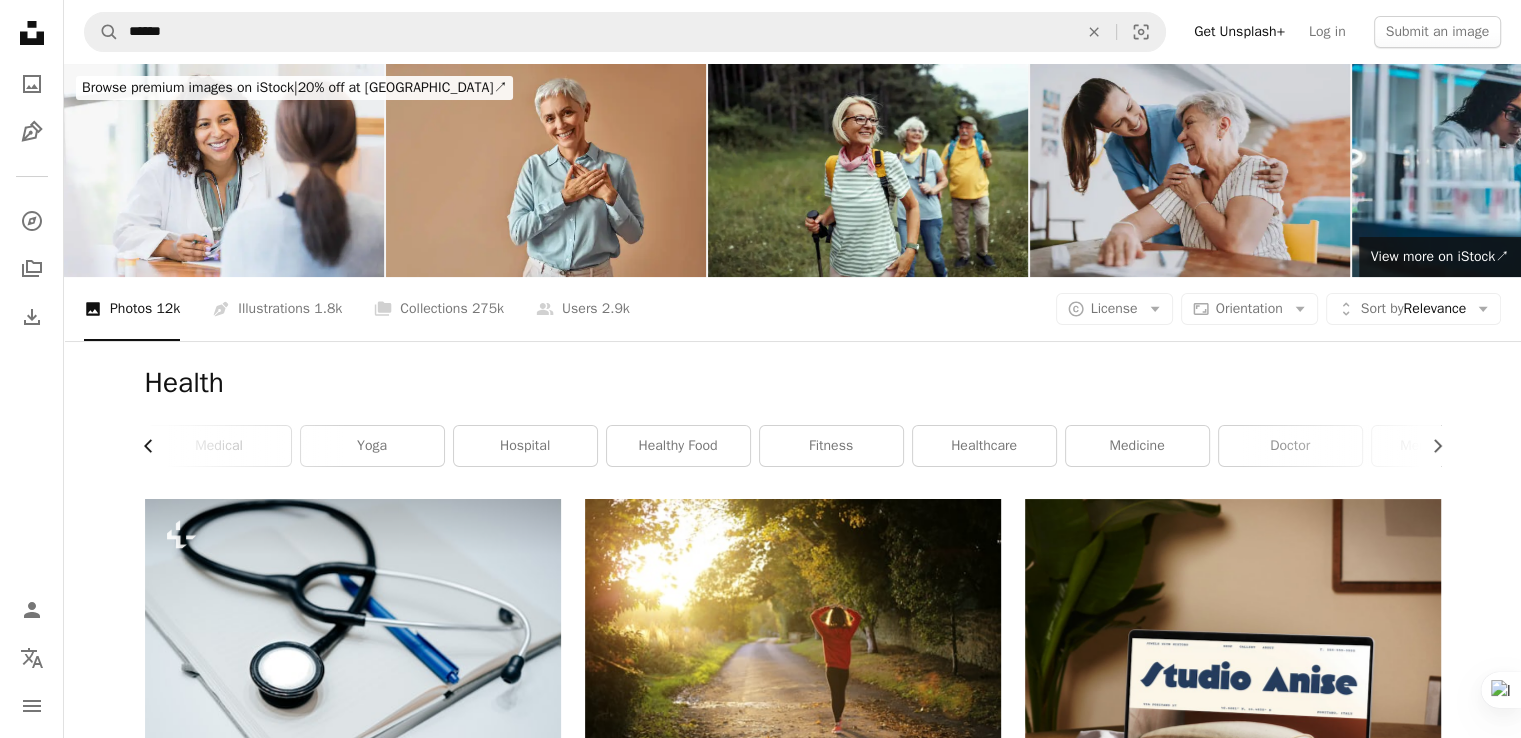 scroll, scrollTop: 0, scrollLeft: 15, axis: horizontal 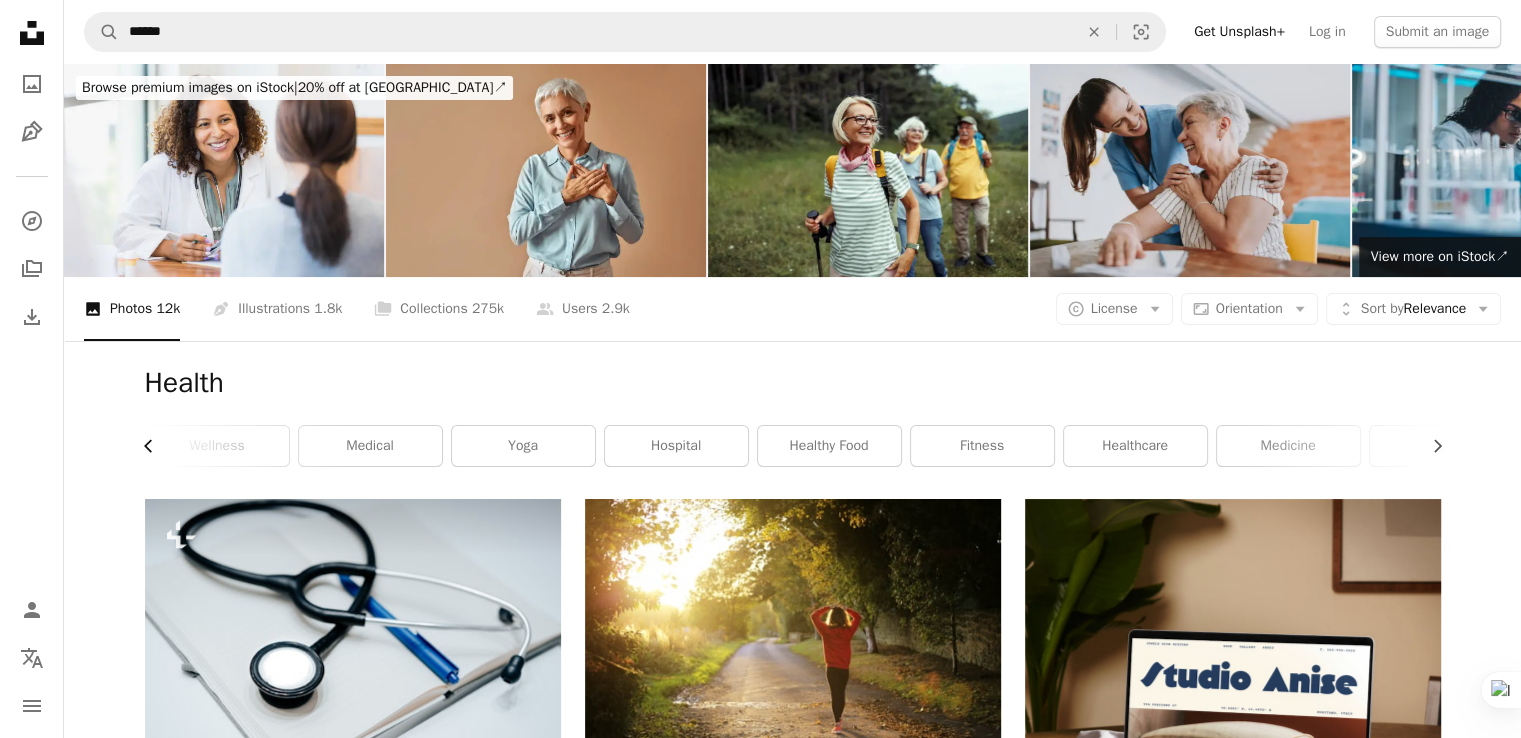 click on "wellness" at bounding box center (217, 446) 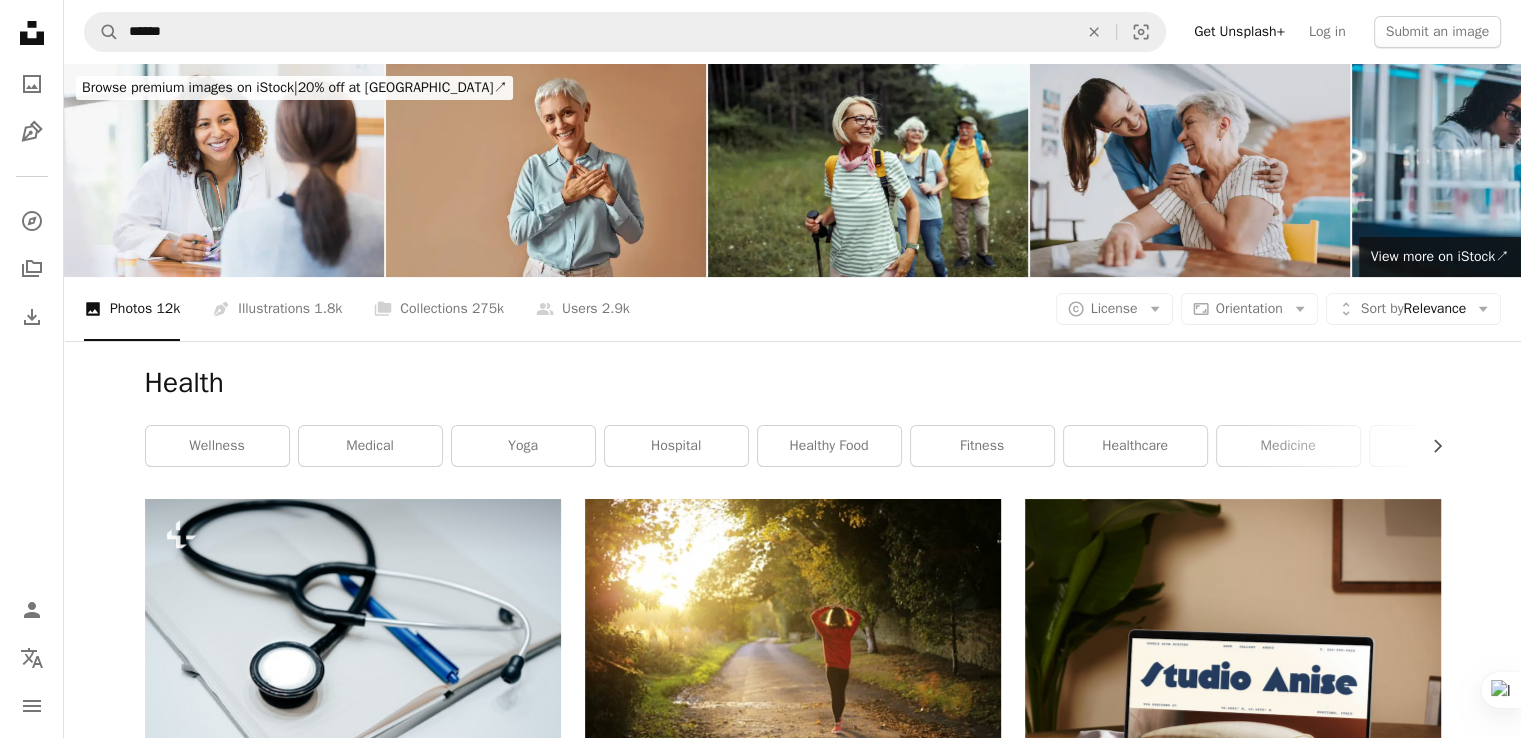 click on "wellness medical yoga hospital healthy food fitness healthcare medicine doctor mental health exercise health and fitness" at bounding box center [793, 446] 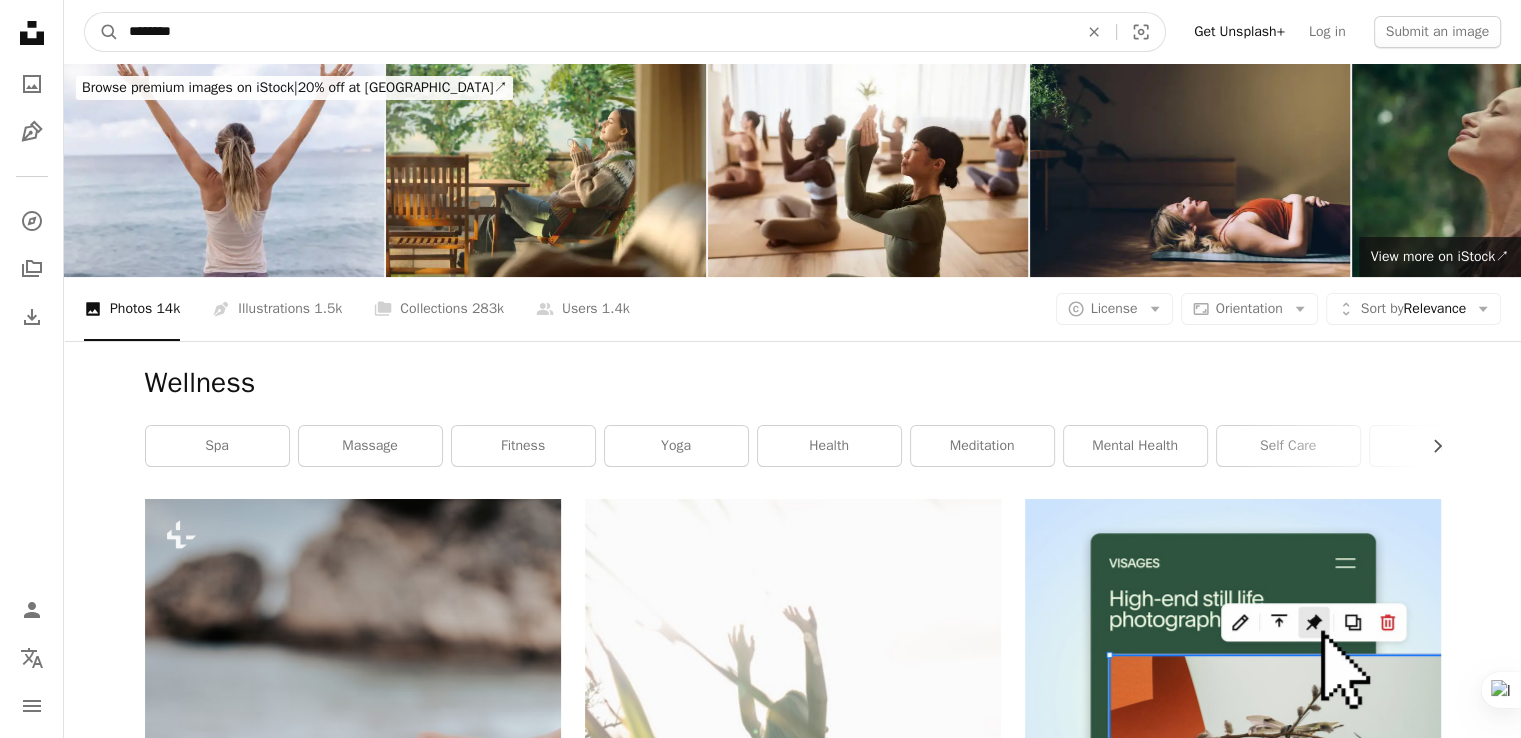 click on "********" at bounding box center [595, 32] 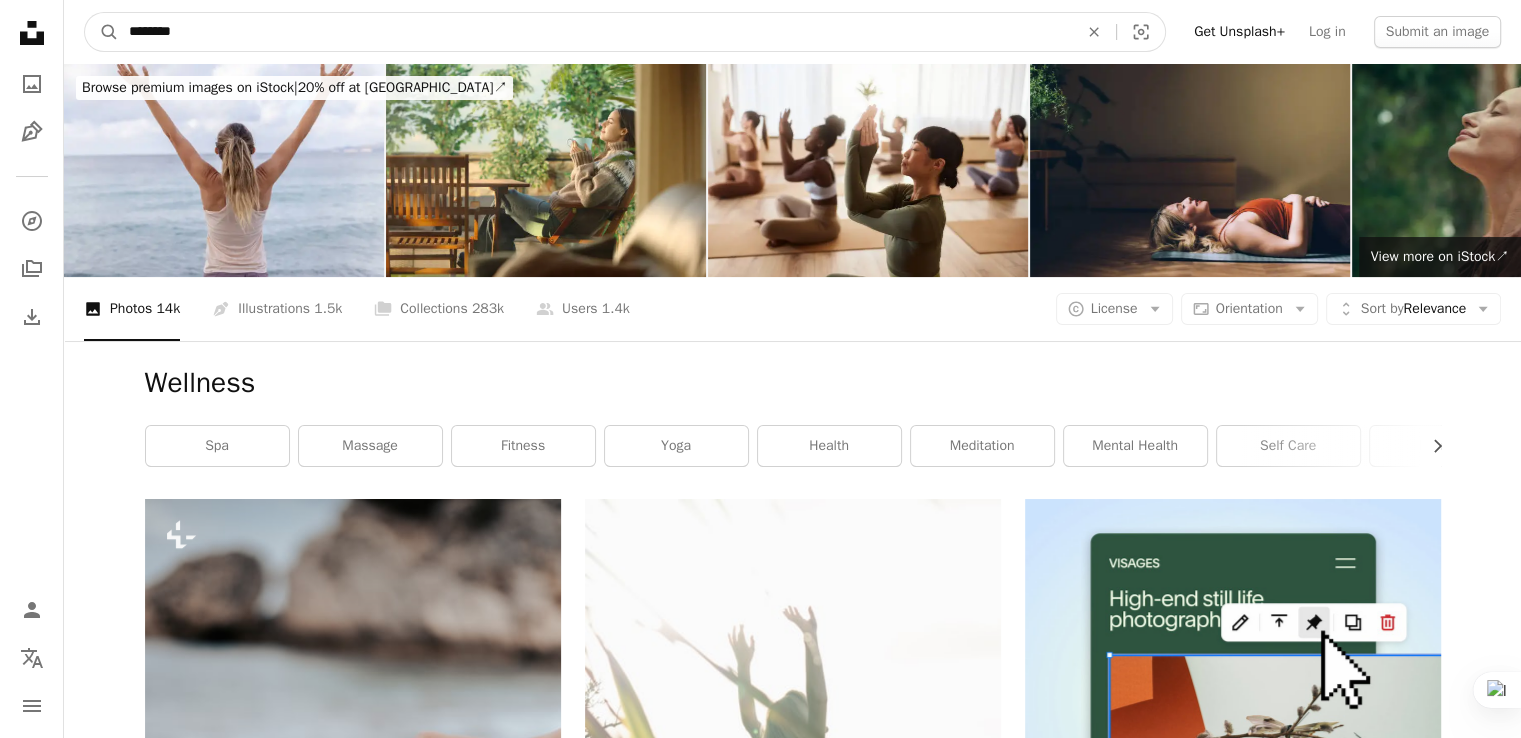paste on "*" 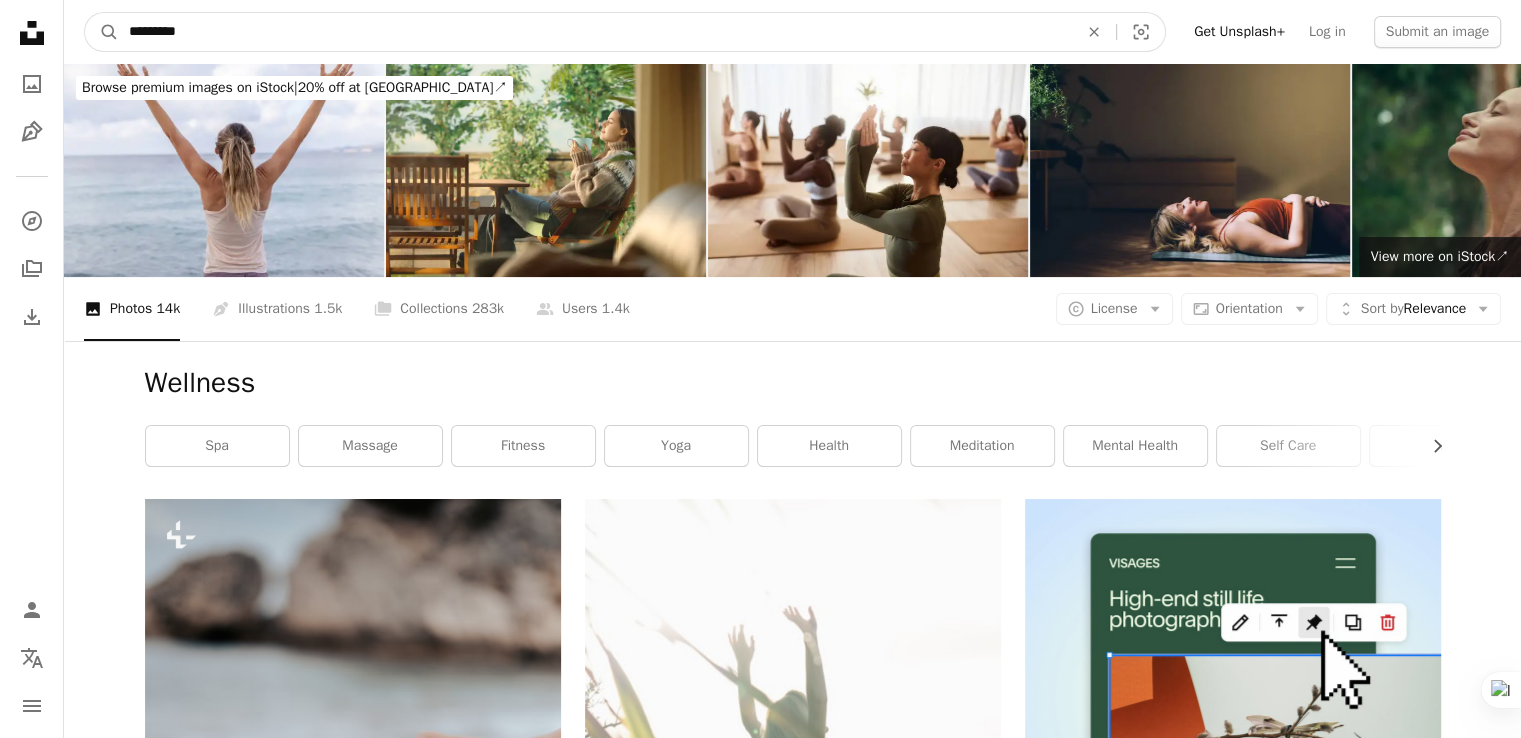 type on "*********" 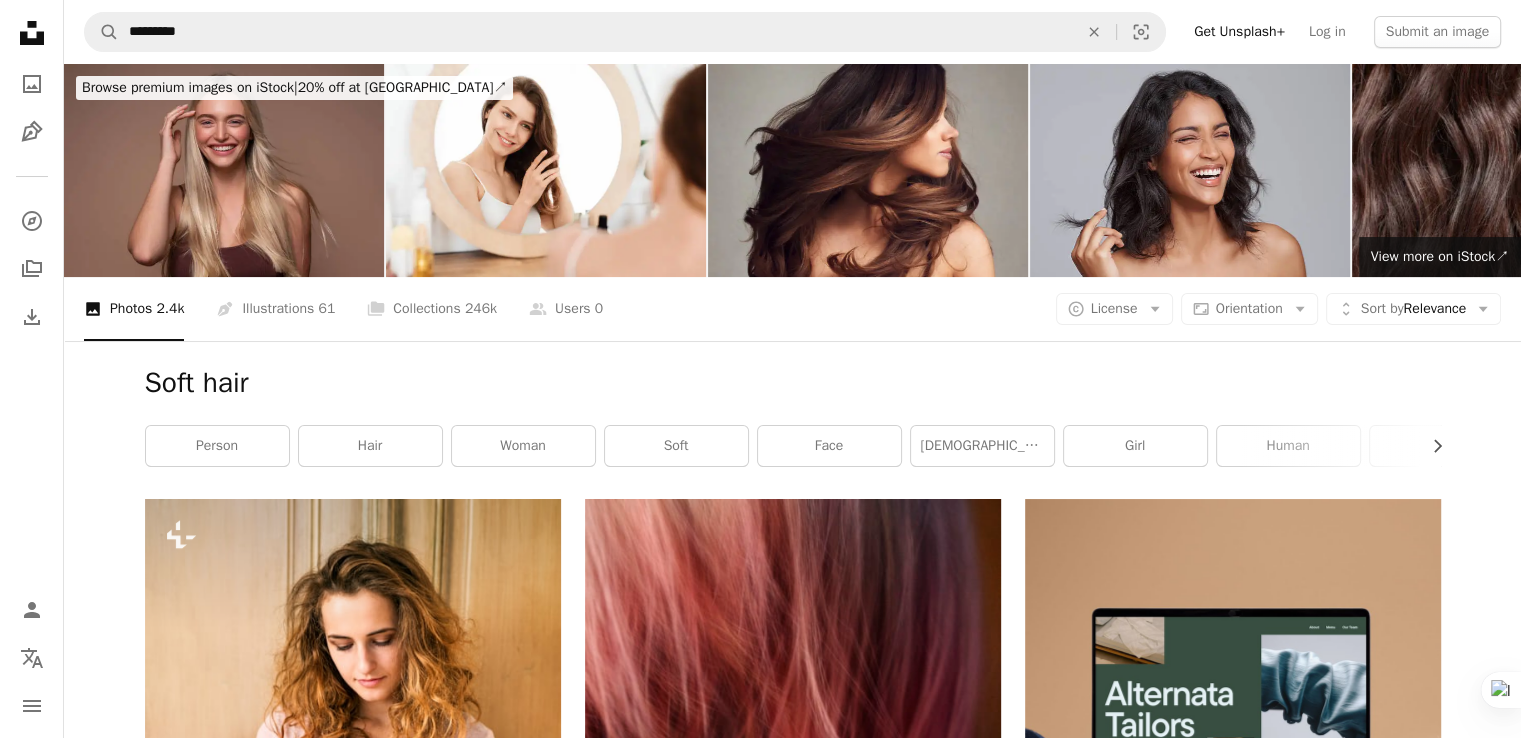 click 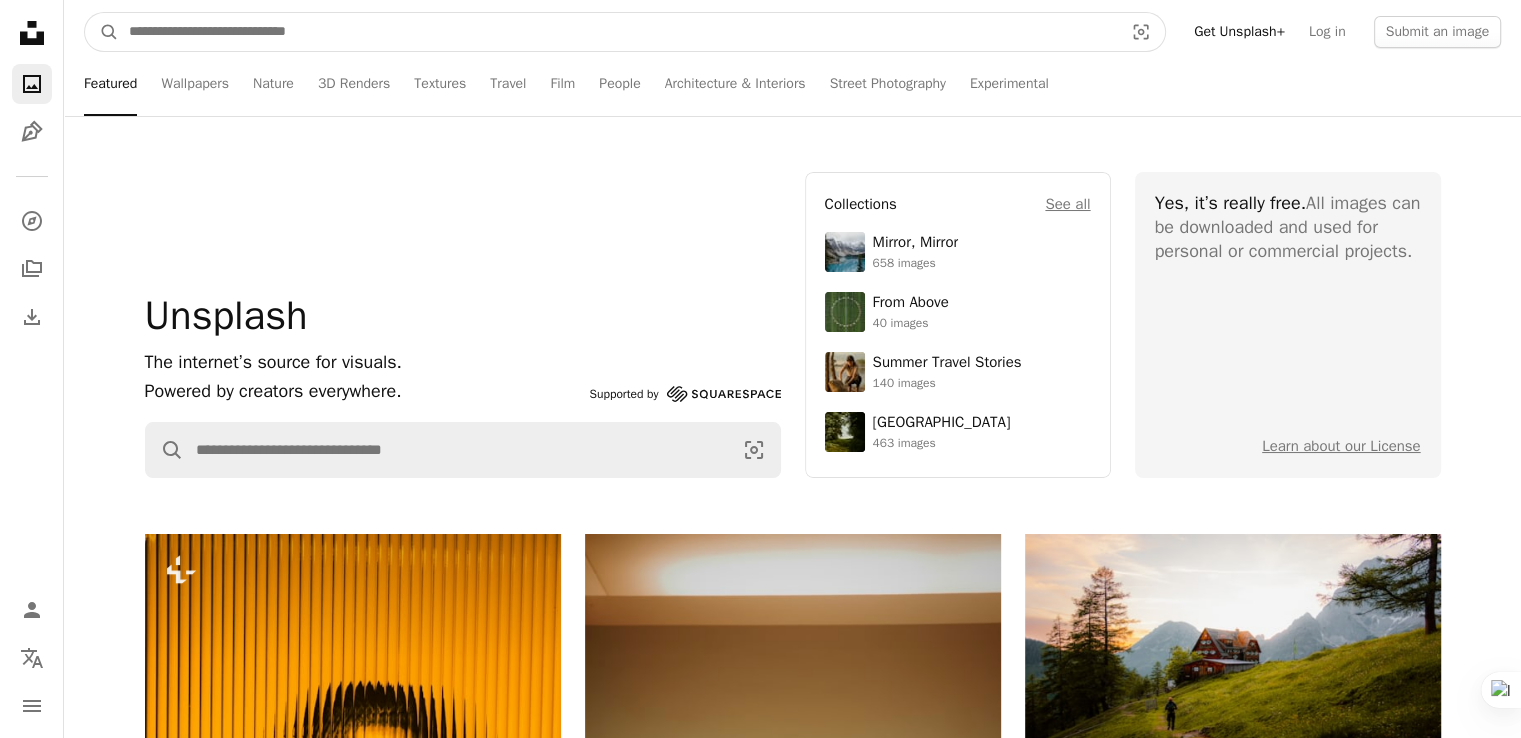 click at bounding box center [618, 32] 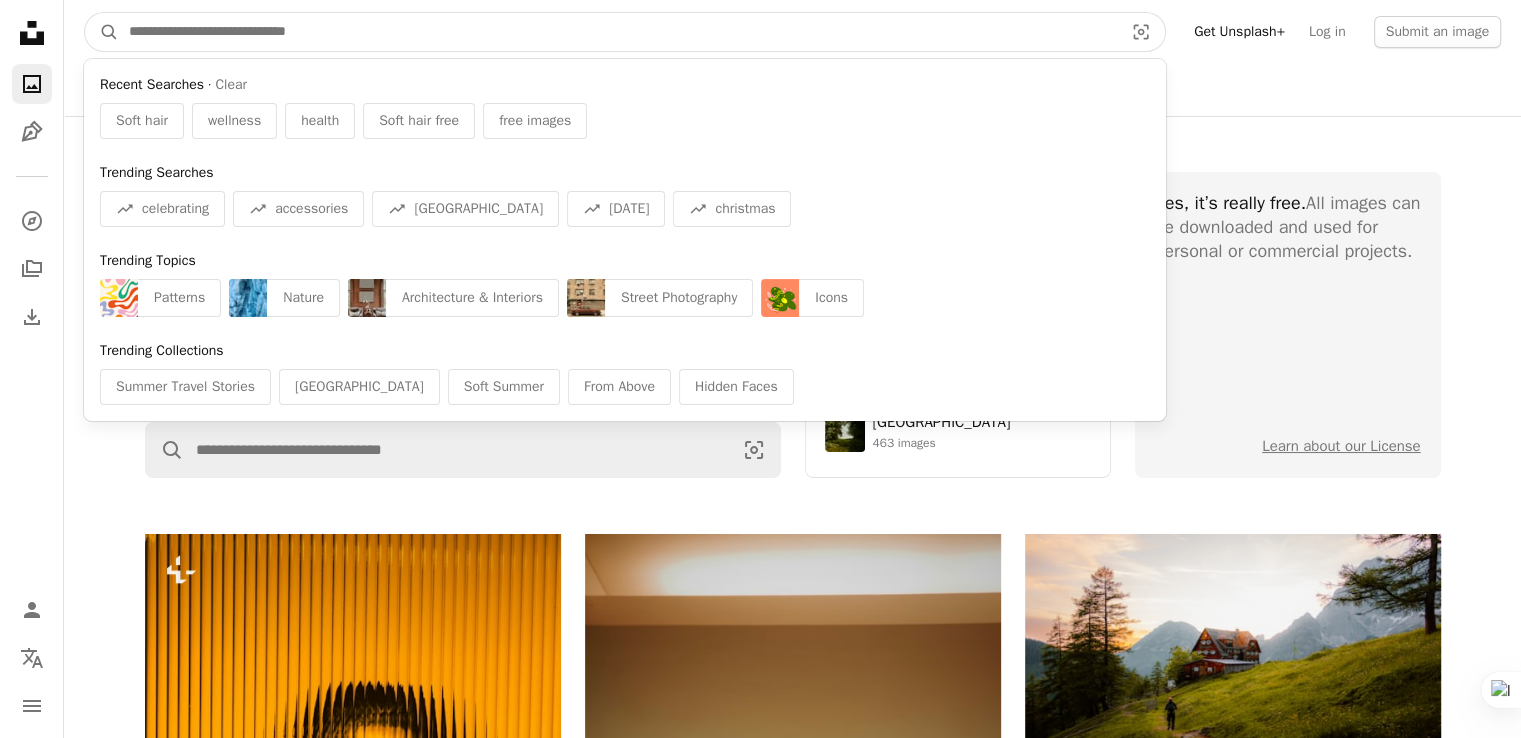 paste on "*********" 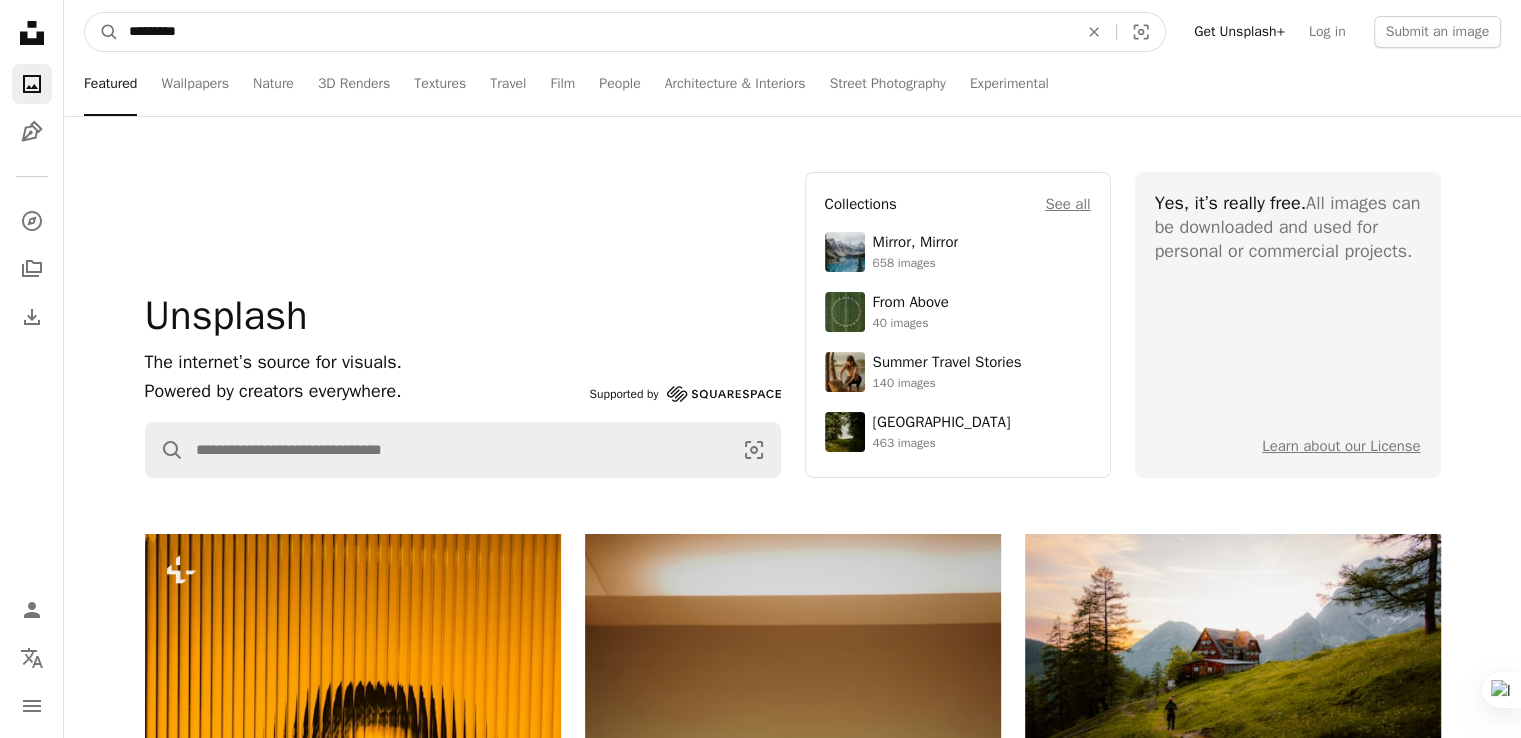 type on "*********" 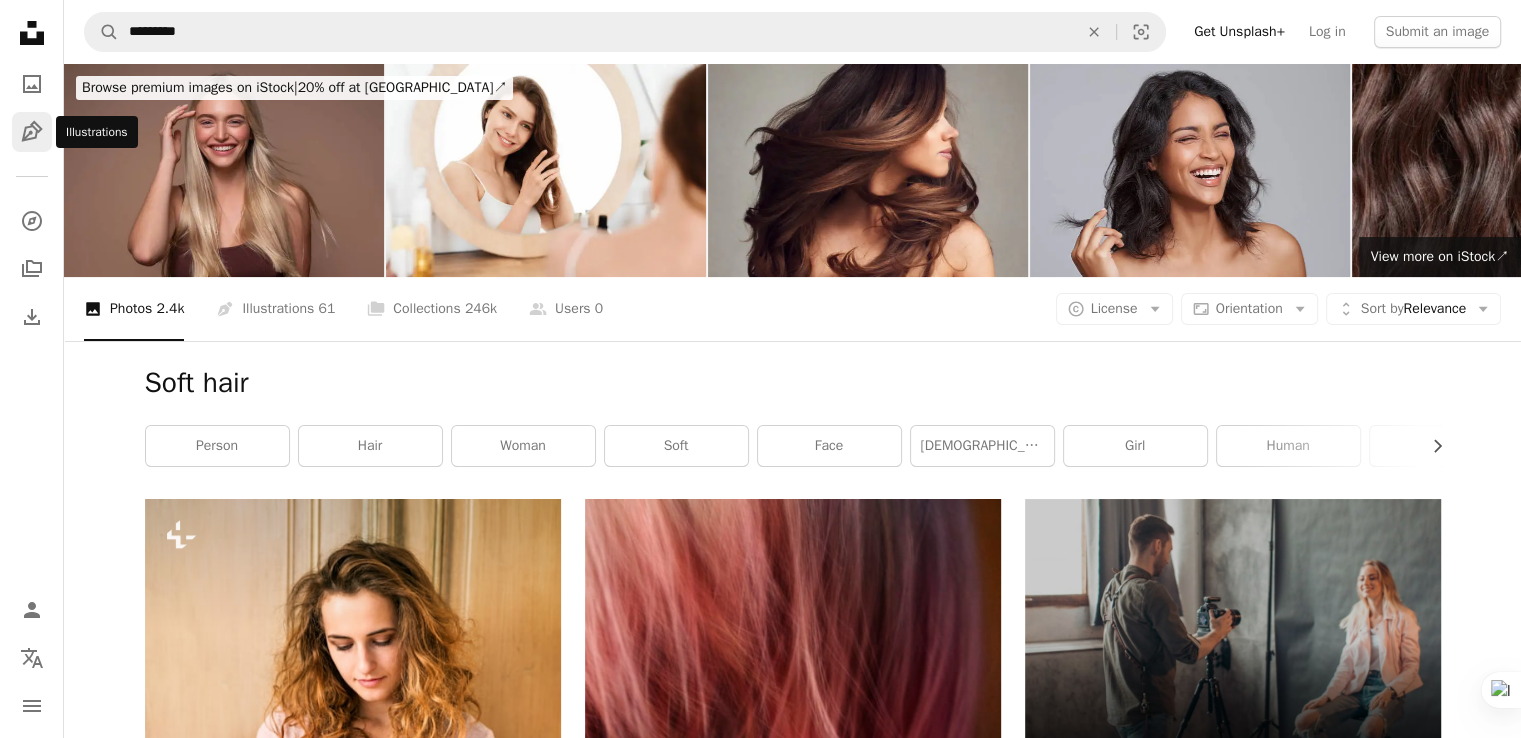 click on "Pen Tool" 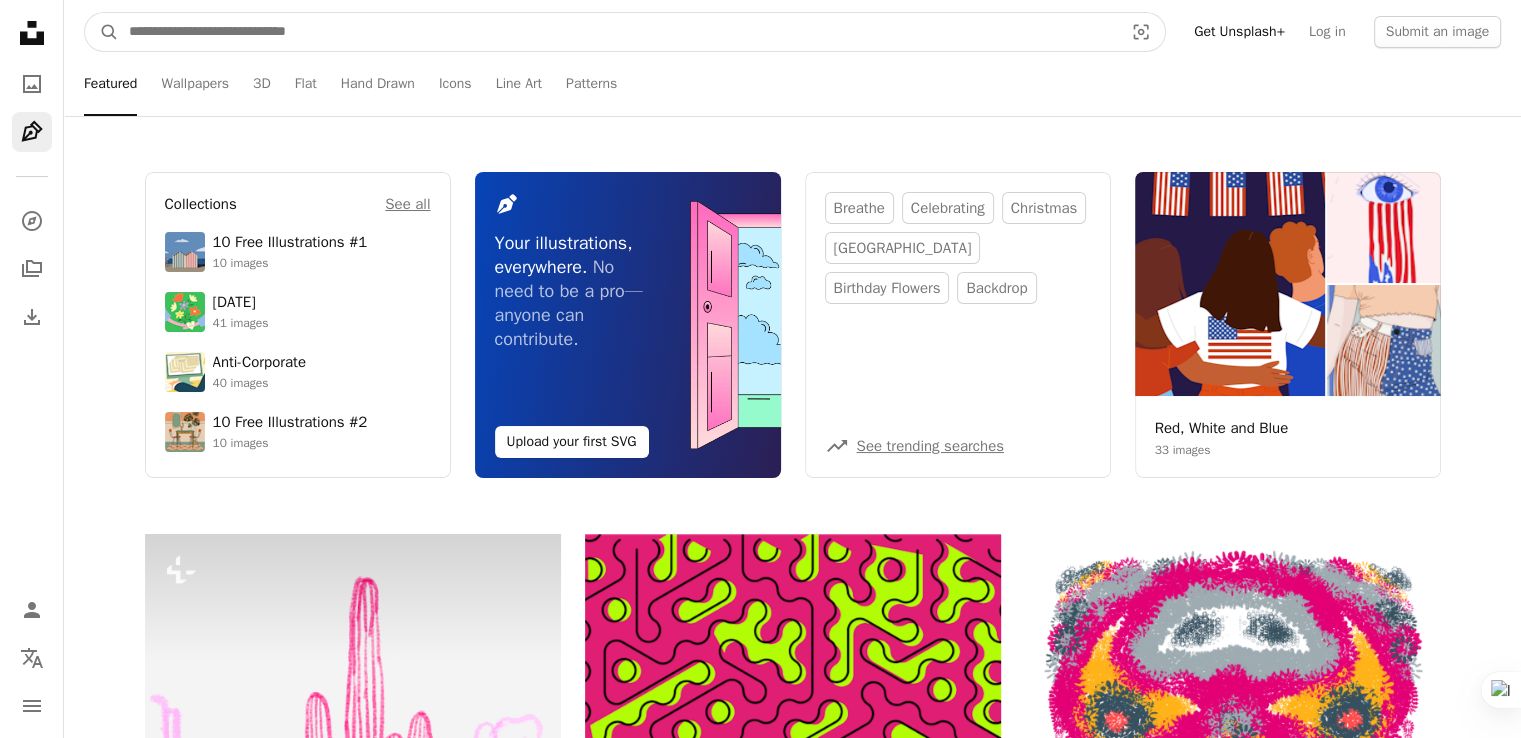 click at bounding box center [618, 32] 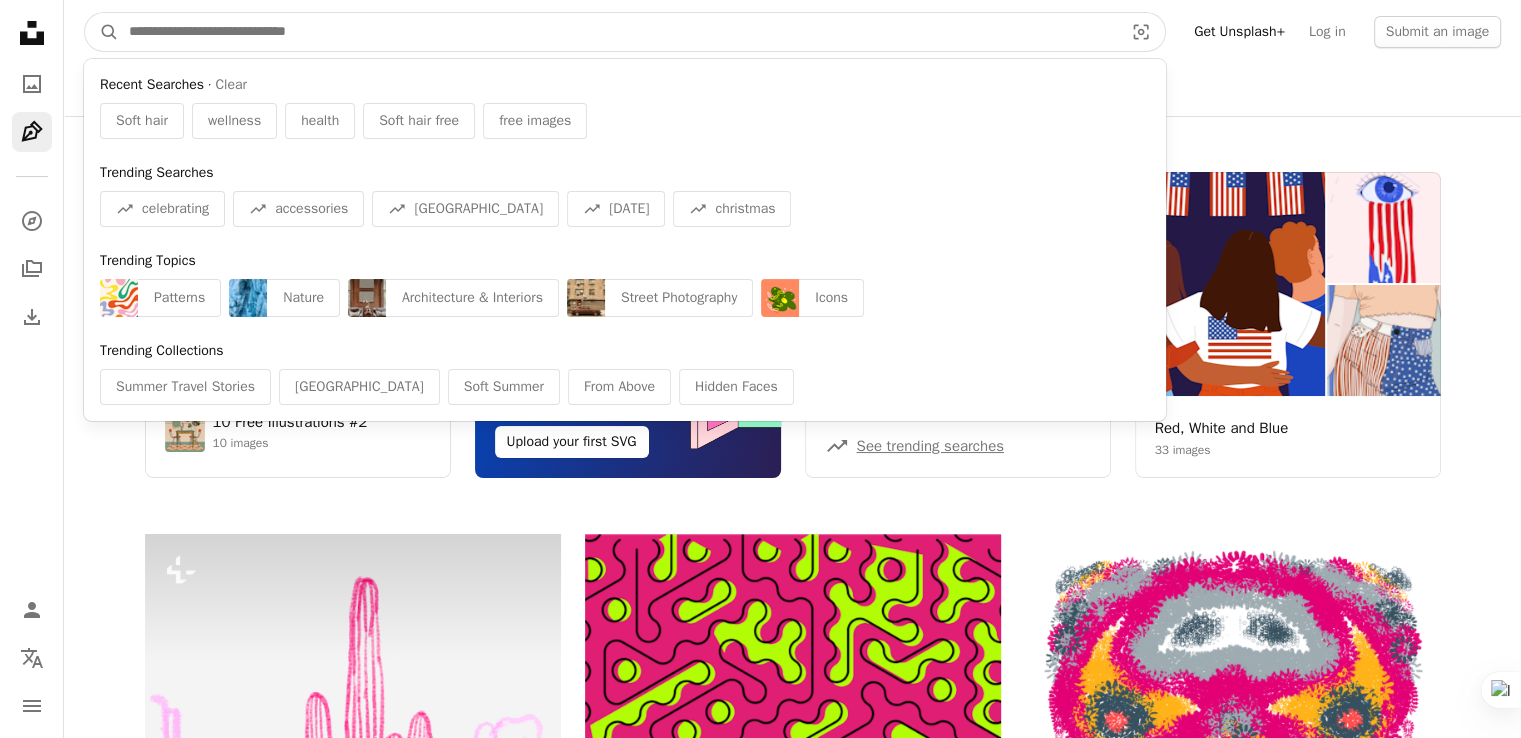 paste on "*********" 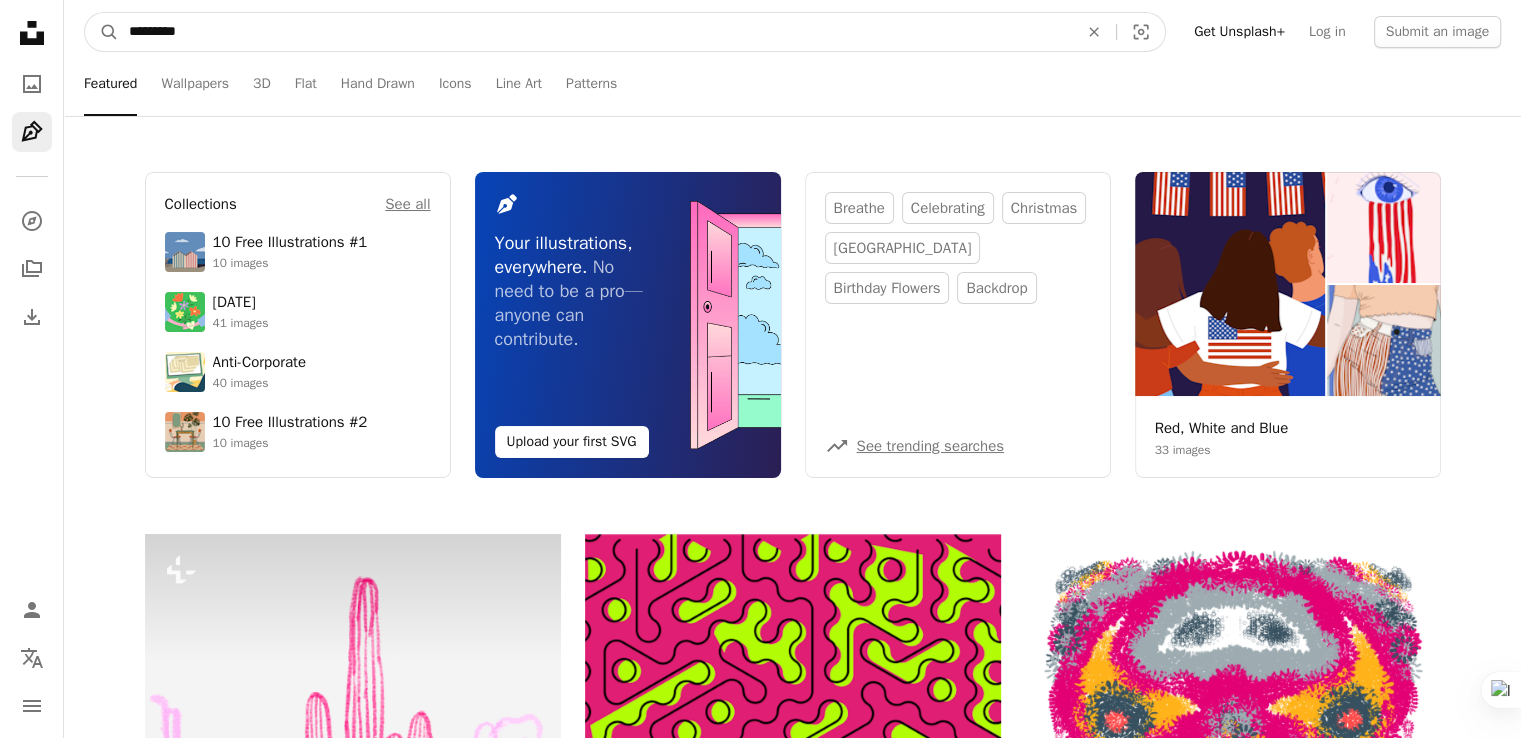 type on "*********" 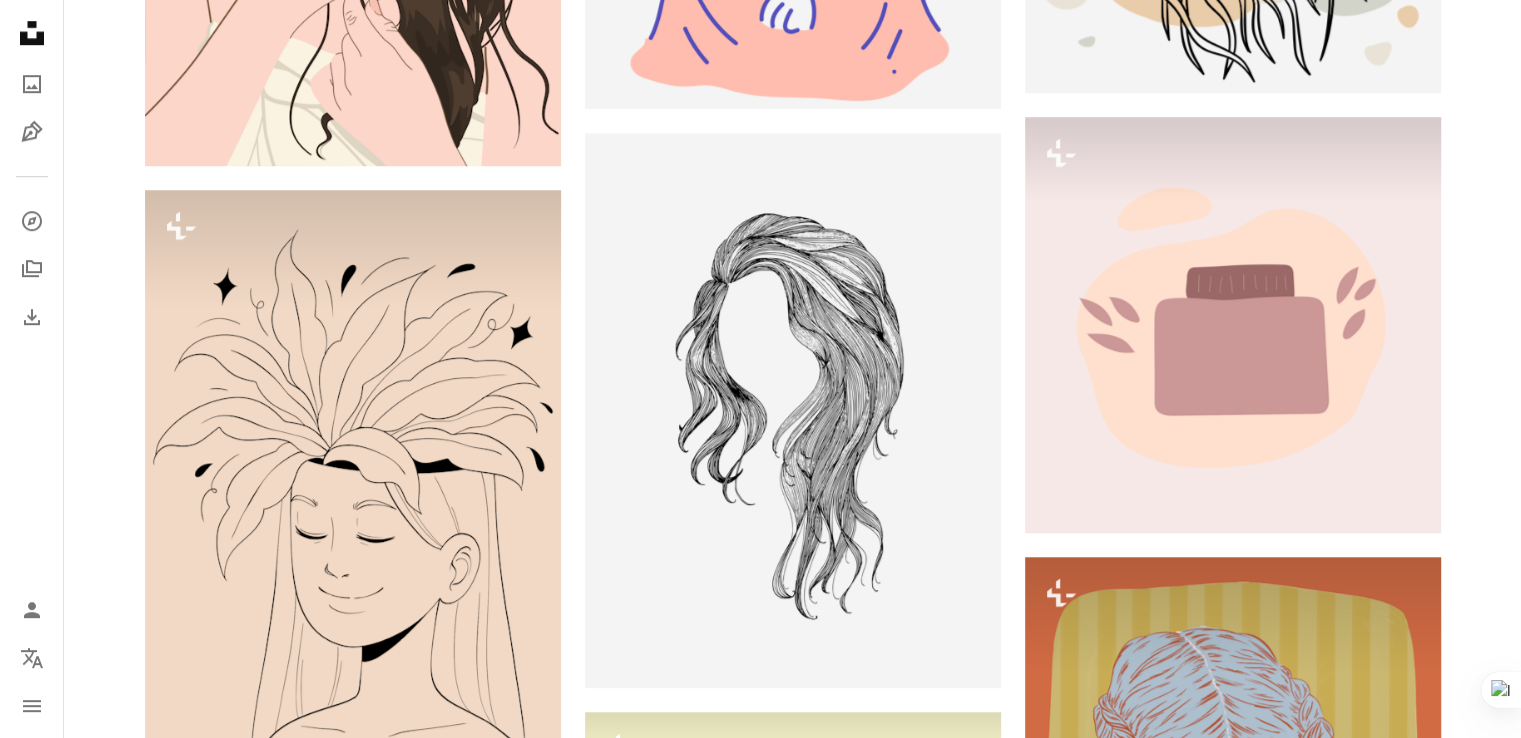 scroll, scrollTop: 1300, scrollLeft: 0, axis: vertical 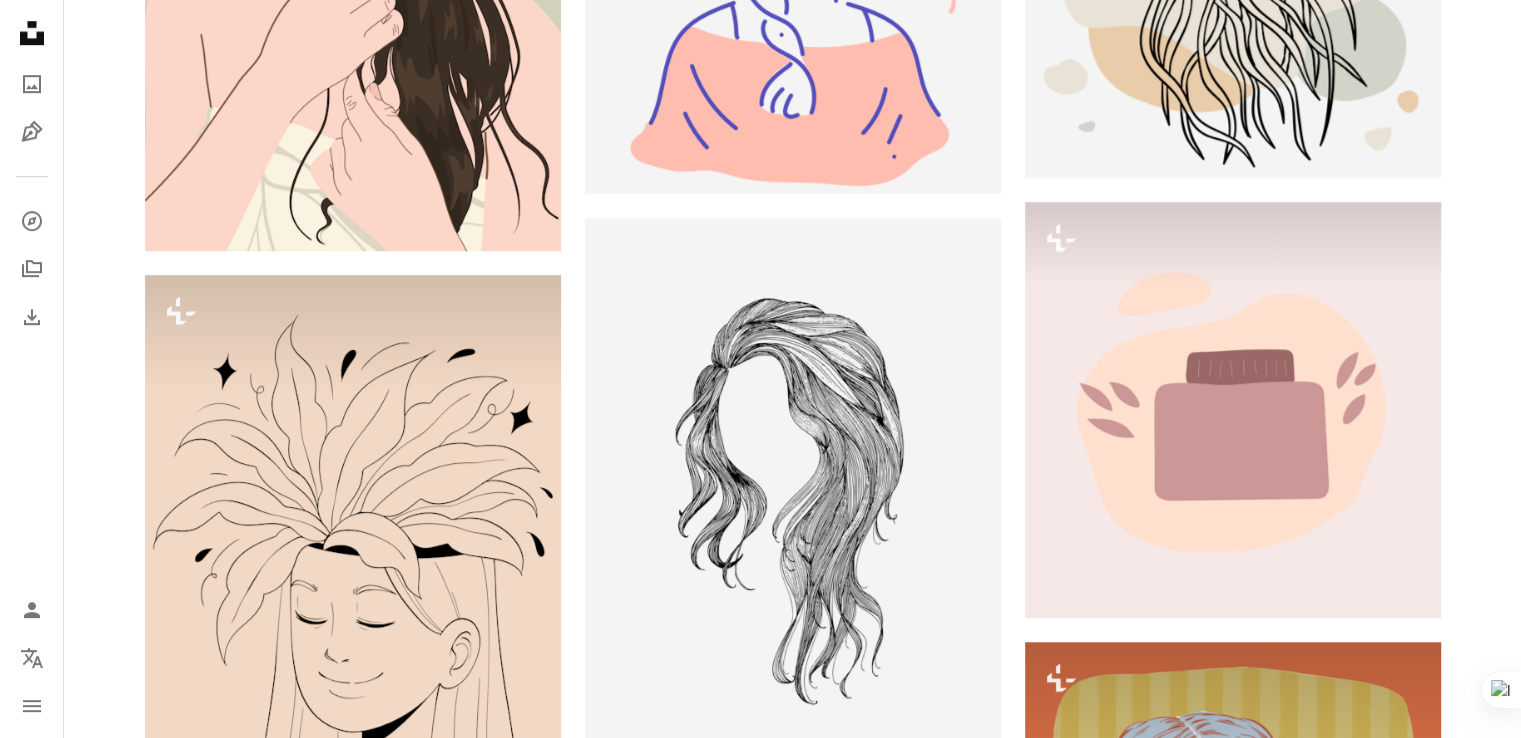 click on "Unsplash logo Unsplash Home" 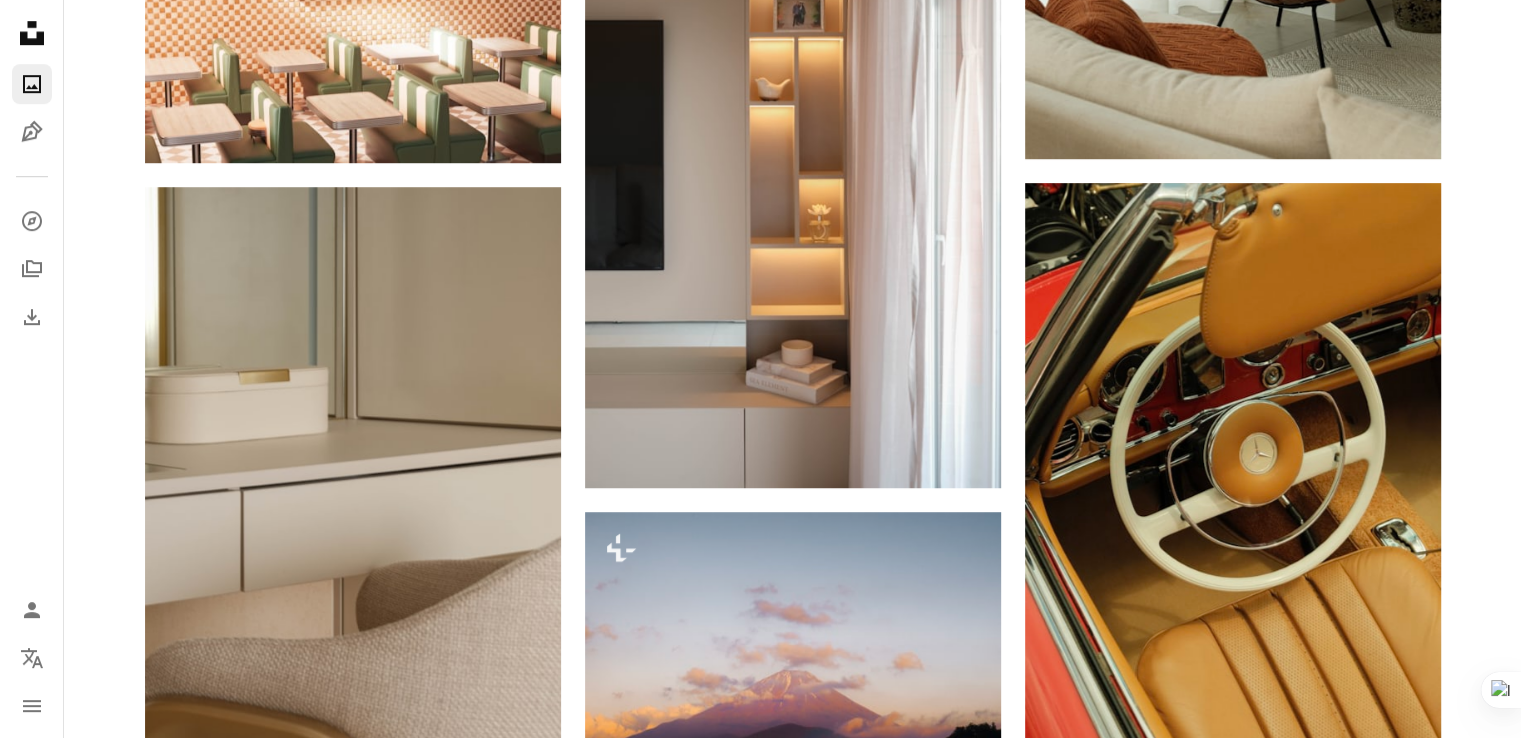 scroll, scrollTop: 0, scrollLeft: 0, axis: both 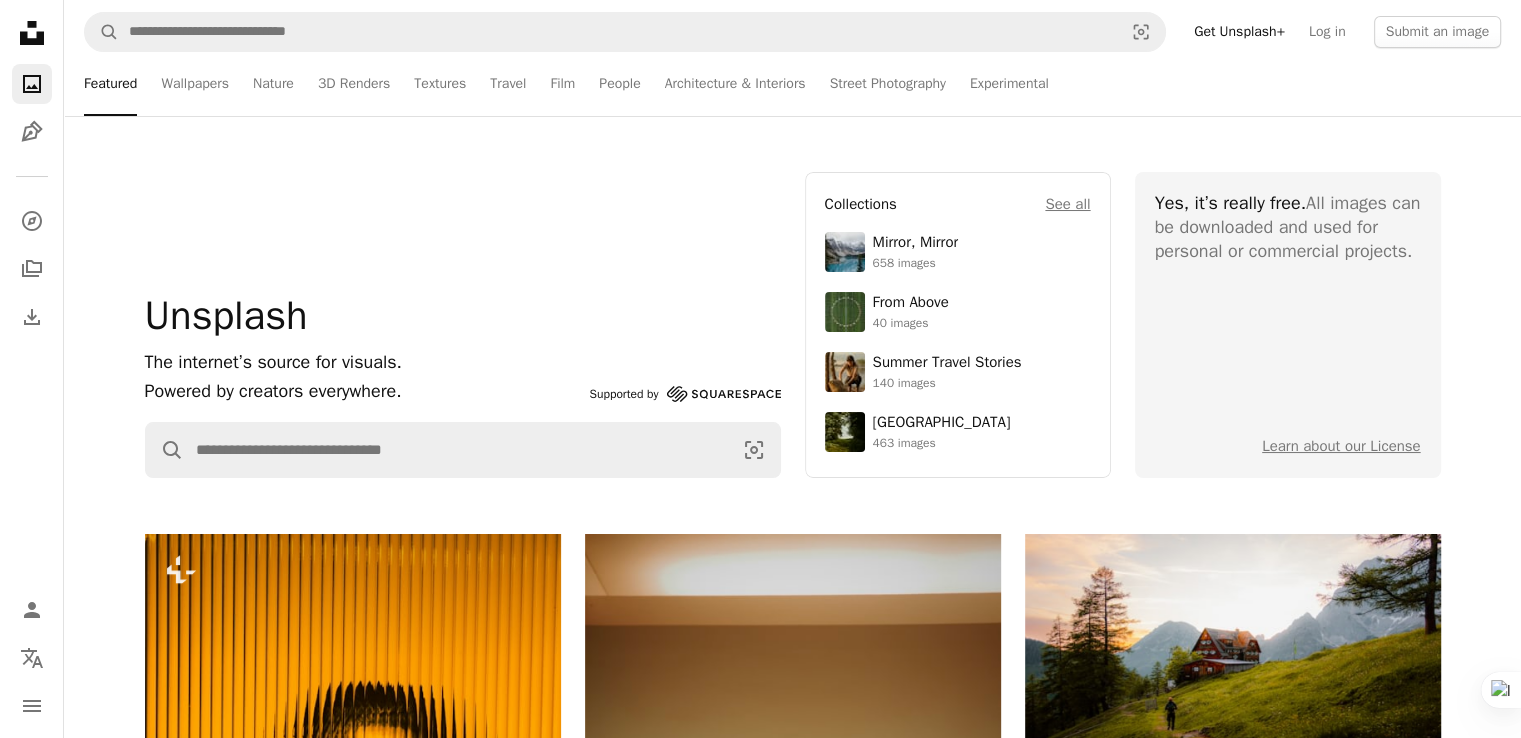 click on "Unsplash logo Unsplash Home" 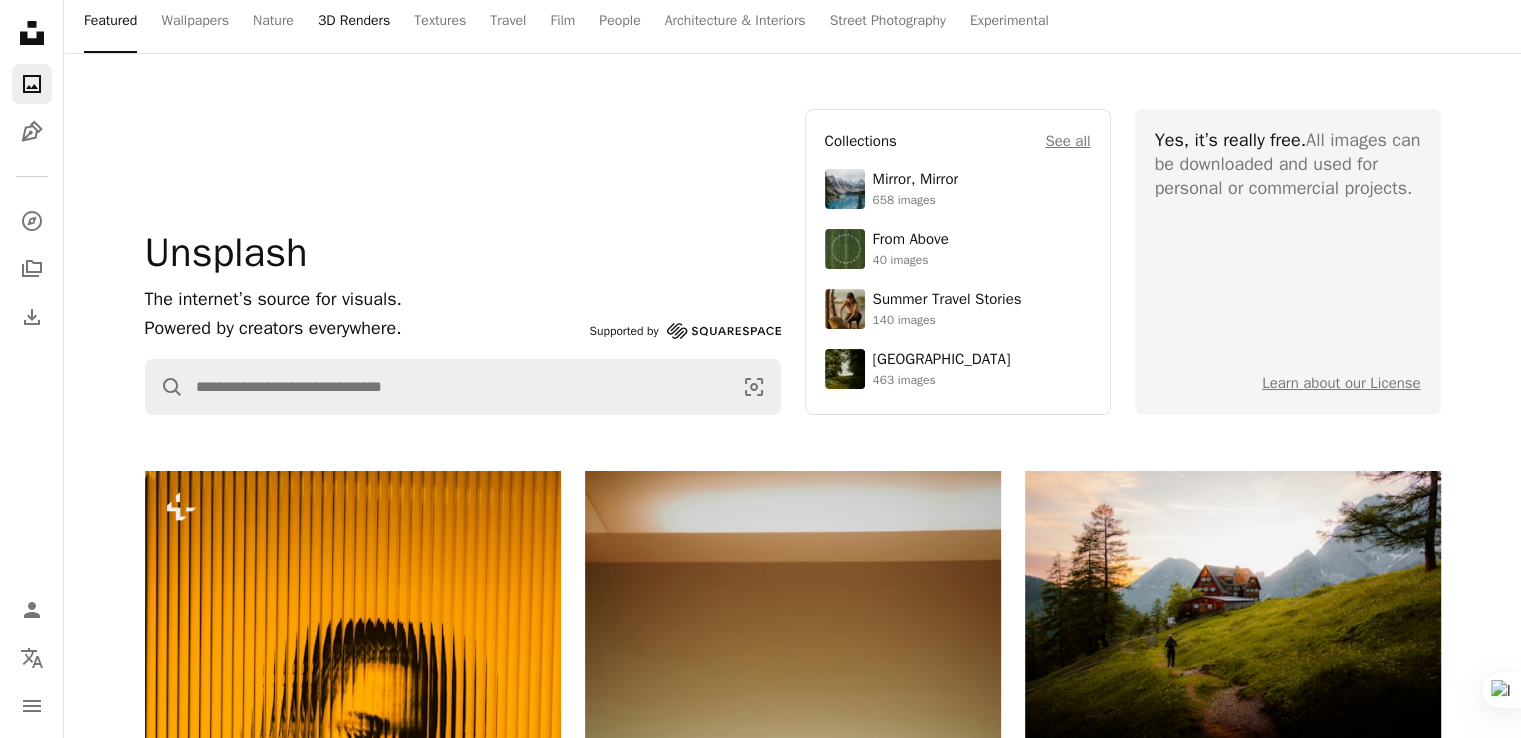 scroll, scrollTop: 0, scrollLeft: 0, axis: both 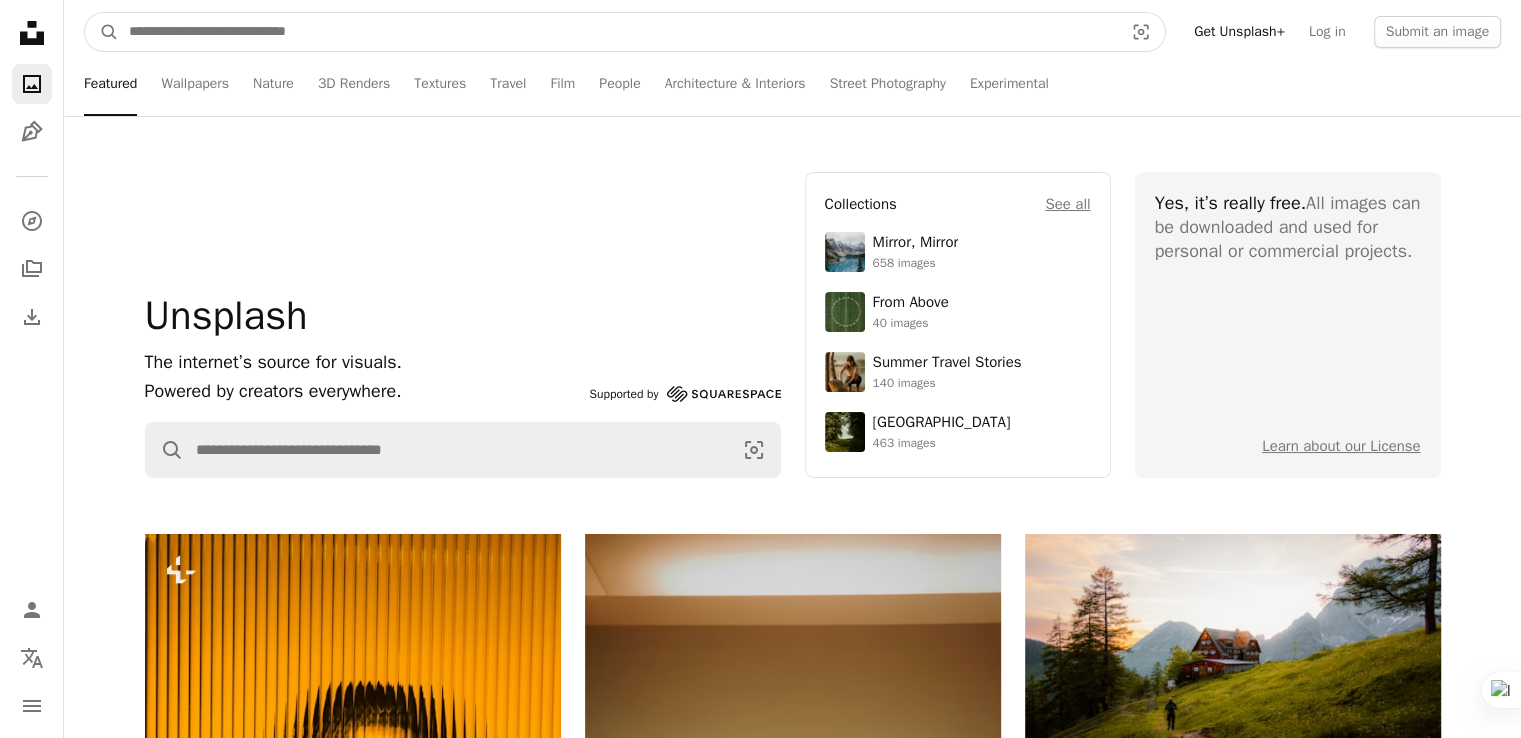 click at bounding box center [618, 32] 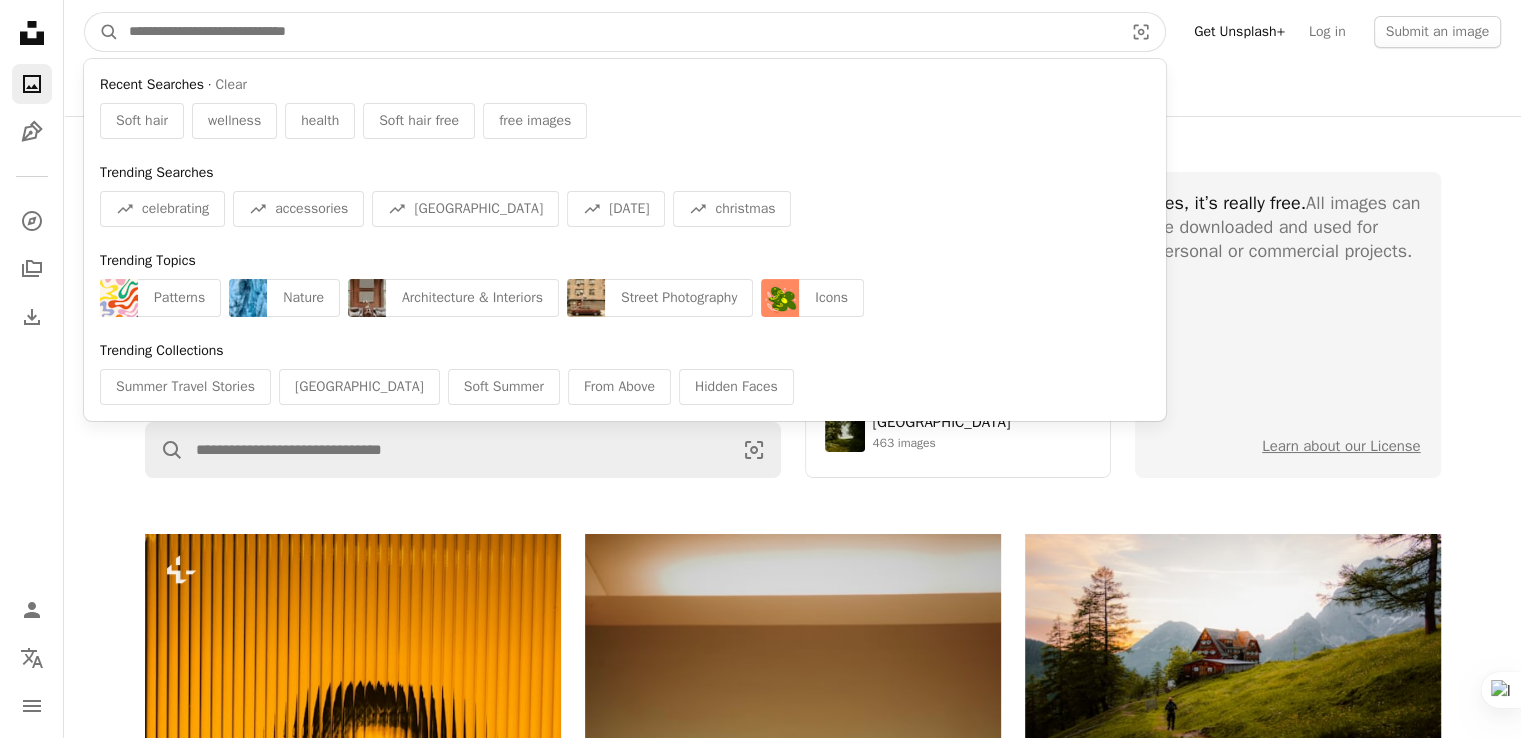 paste on "*********" 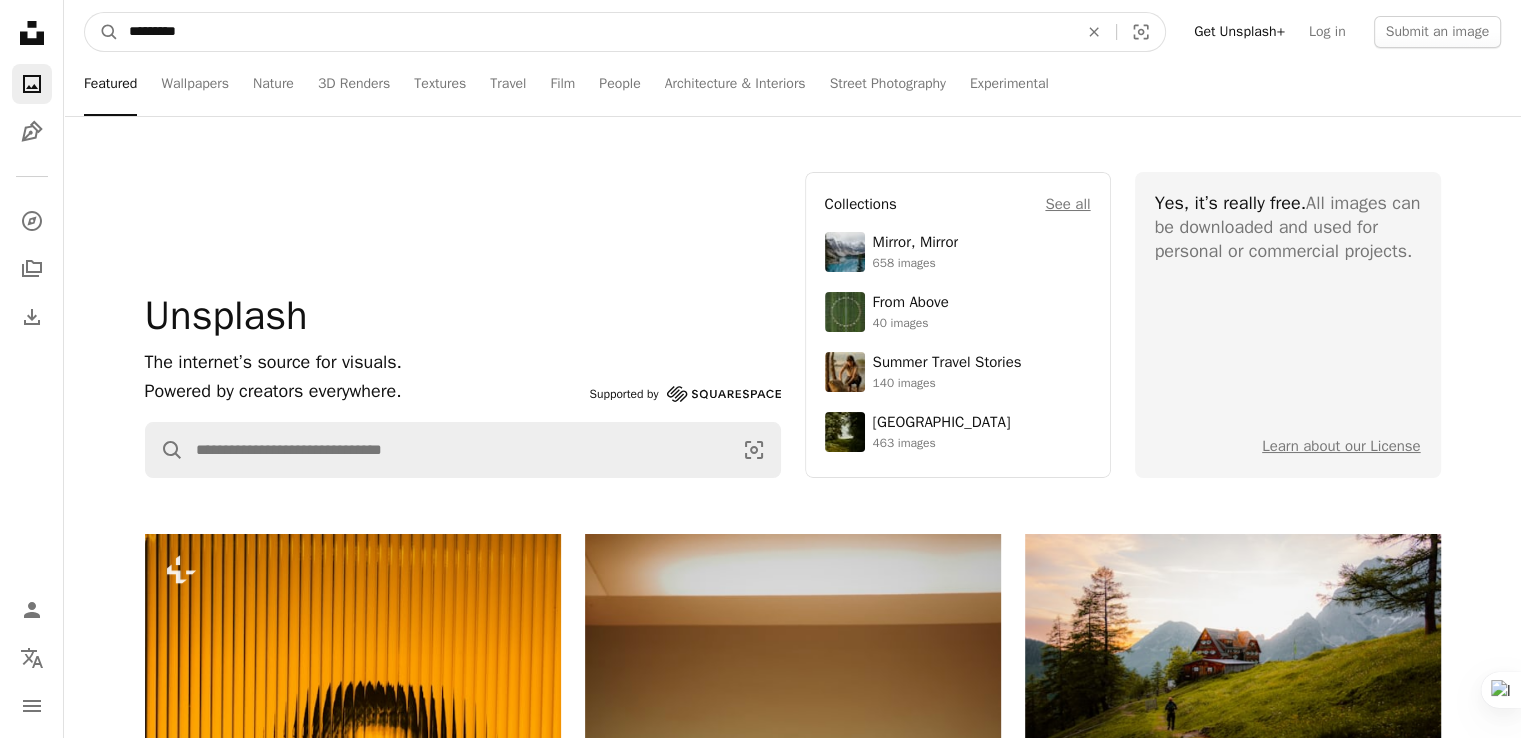 type on "*********" 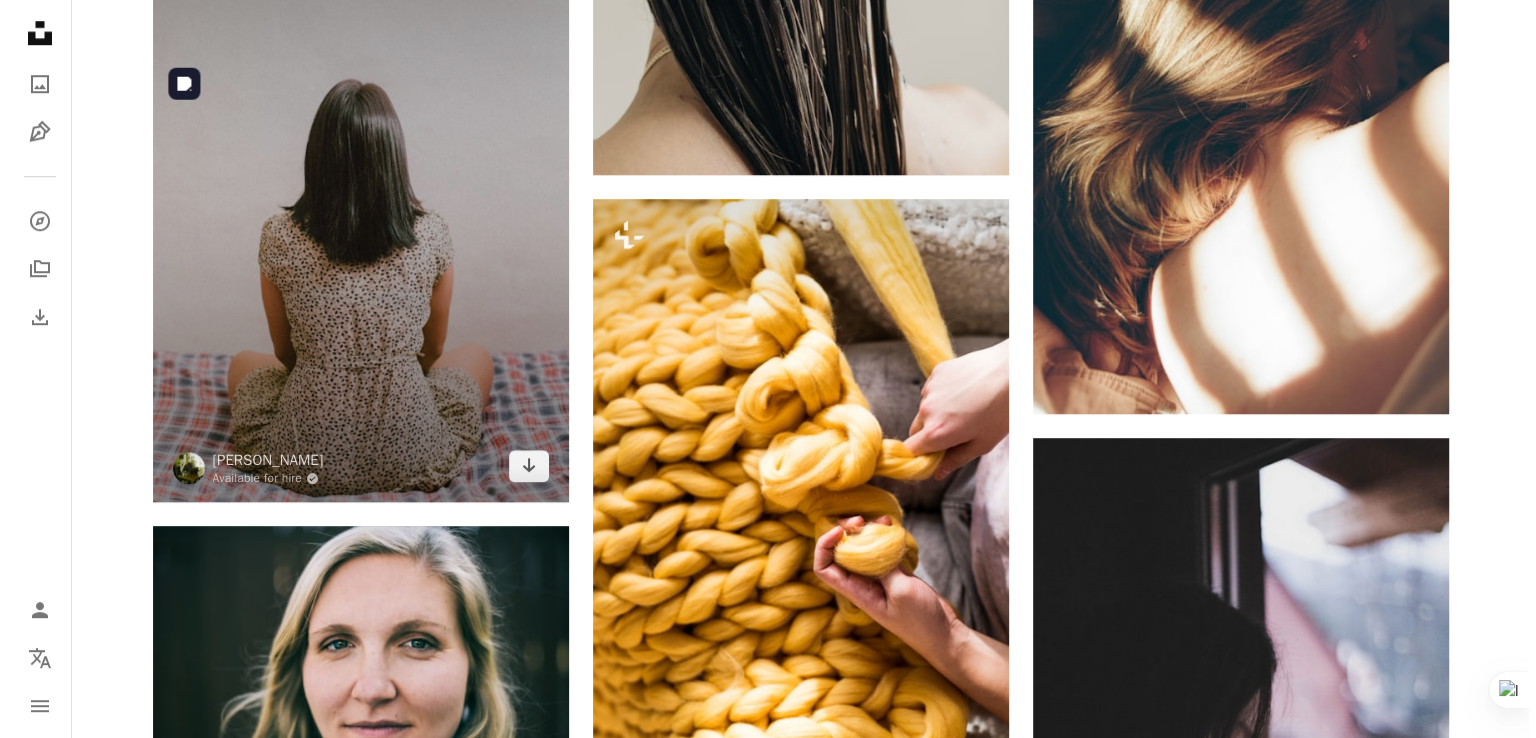 scroll, scrollTop: 1600, scrollLeft: 0, axis: vertical 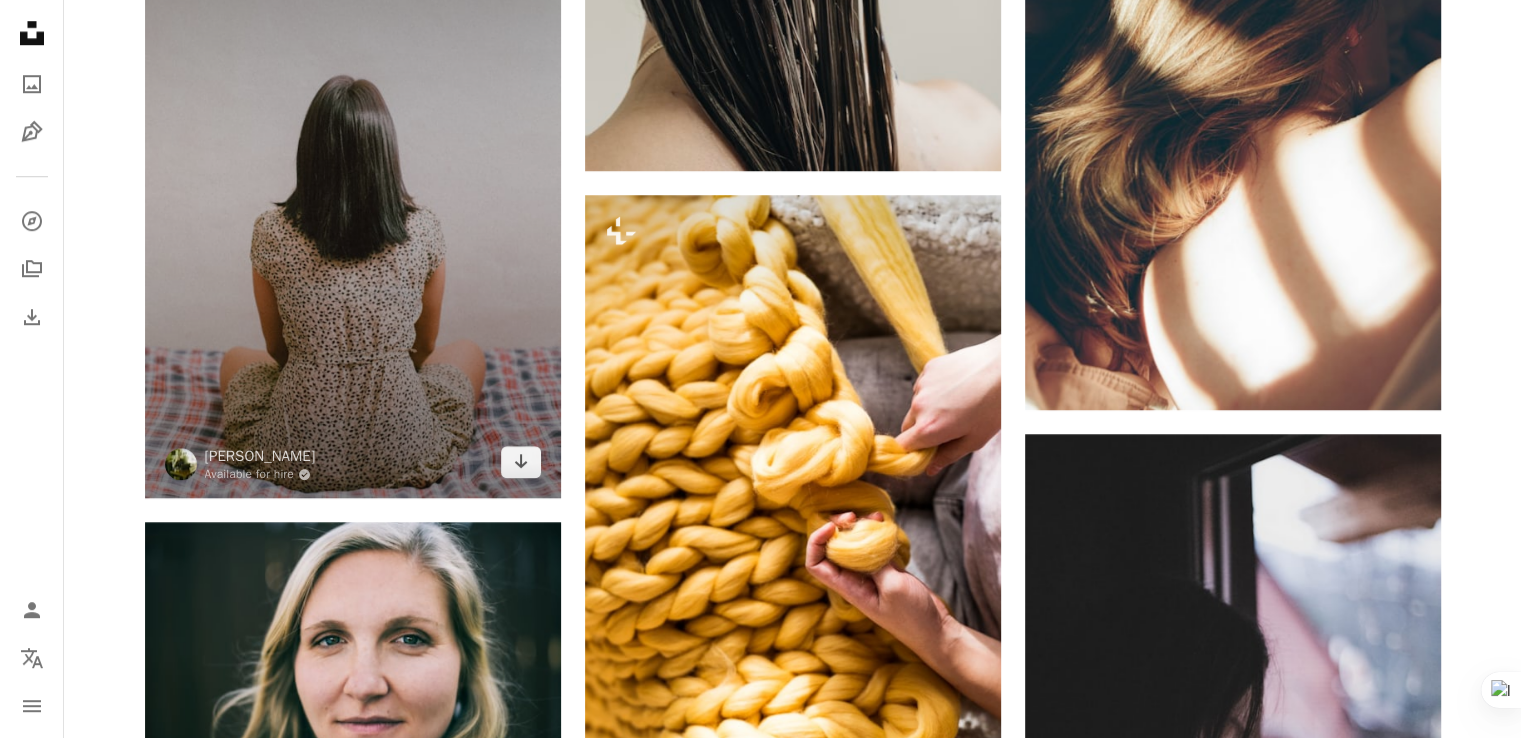 click at bounding box center (353, 182) 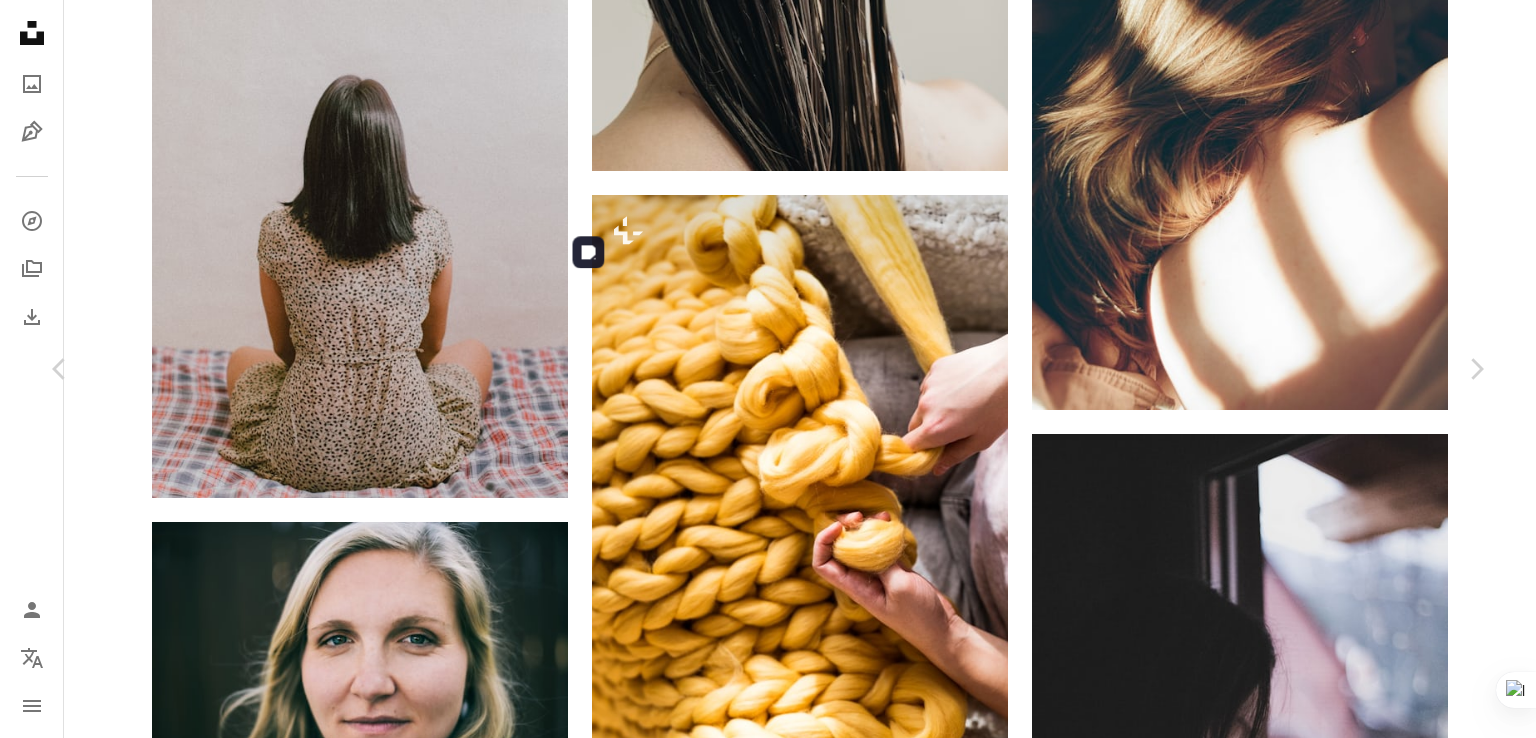 scroll, scrollTop: 5300, scrollLeft: 0, axis: vertical 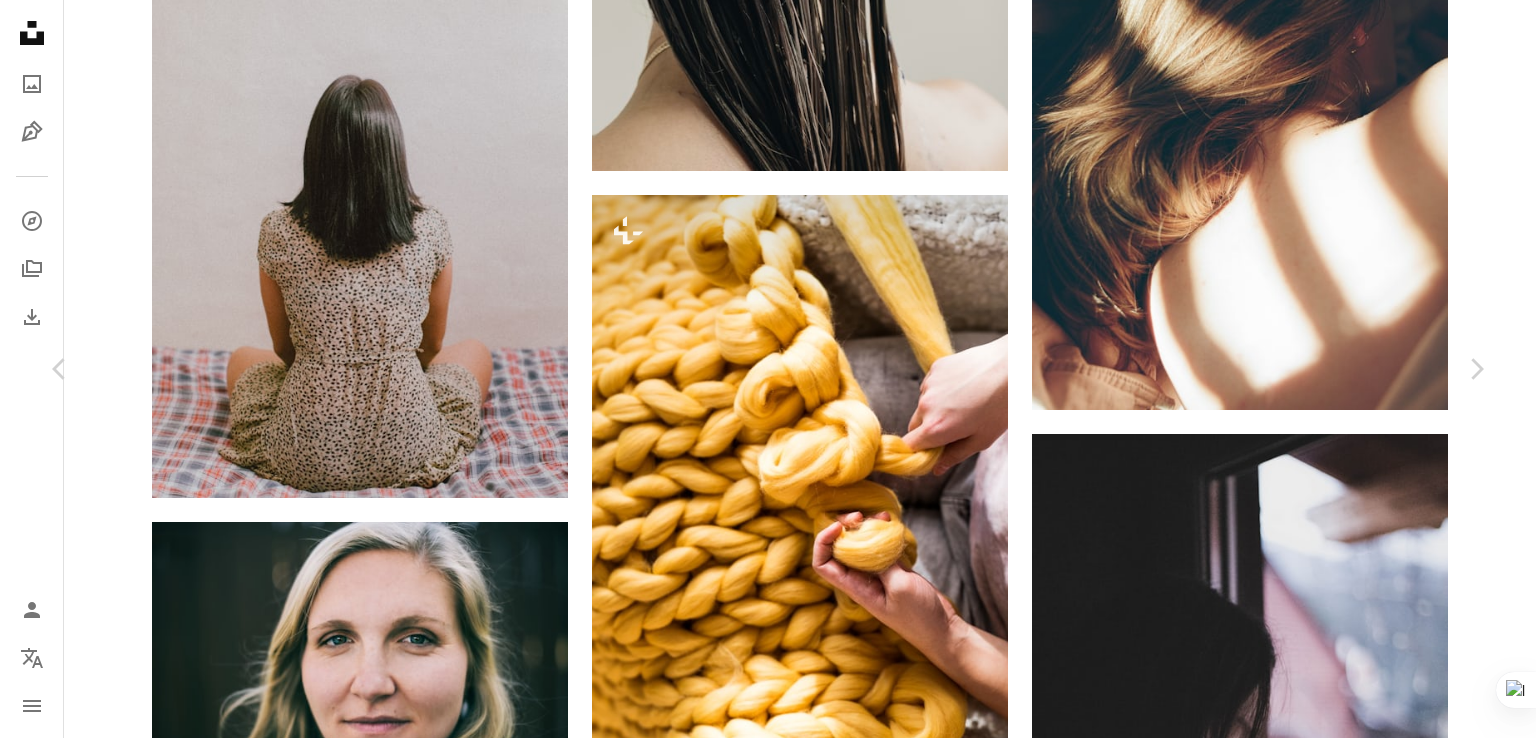 click on "Arrow pointing down" 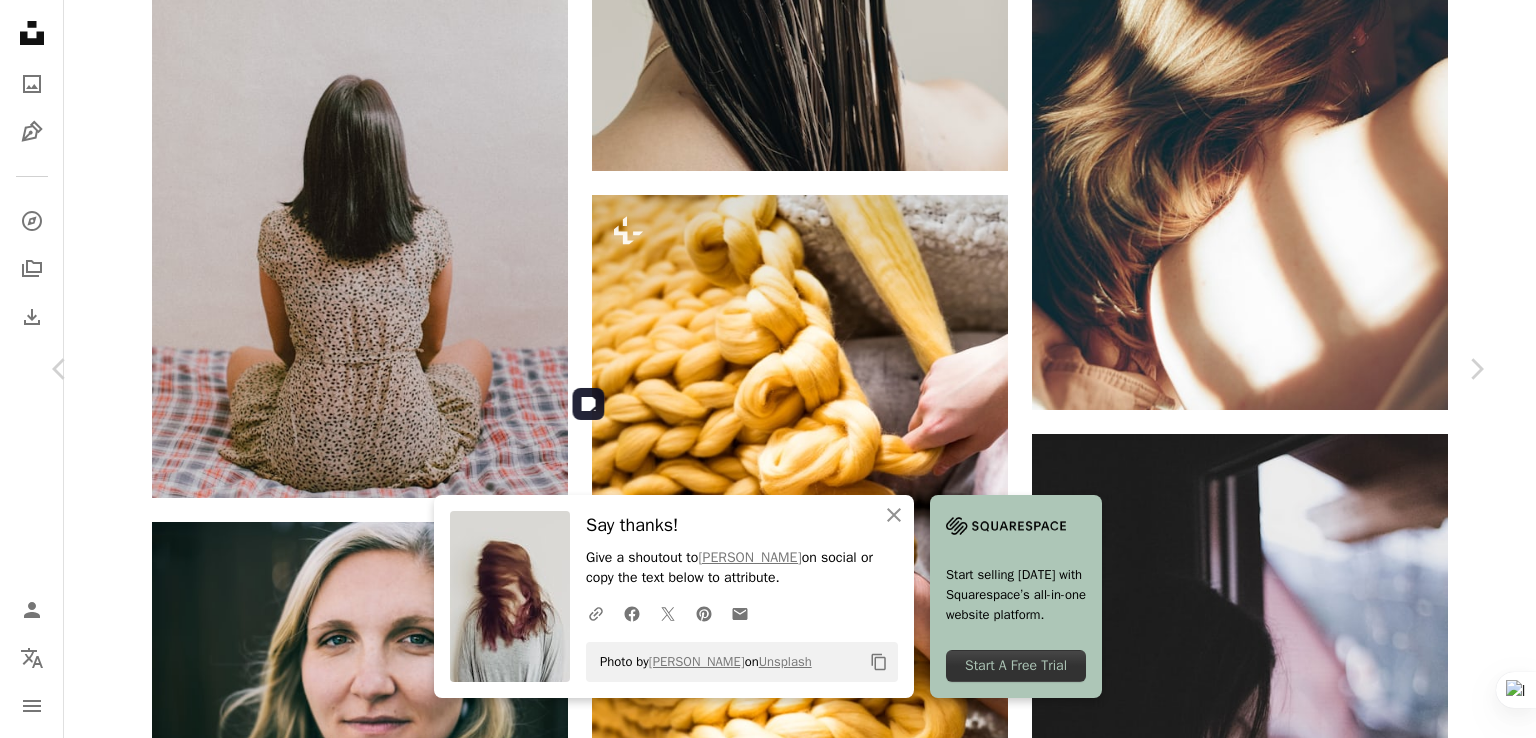 scroll, scrollTop: 5600, scrollLeft: 0, axis: vertical 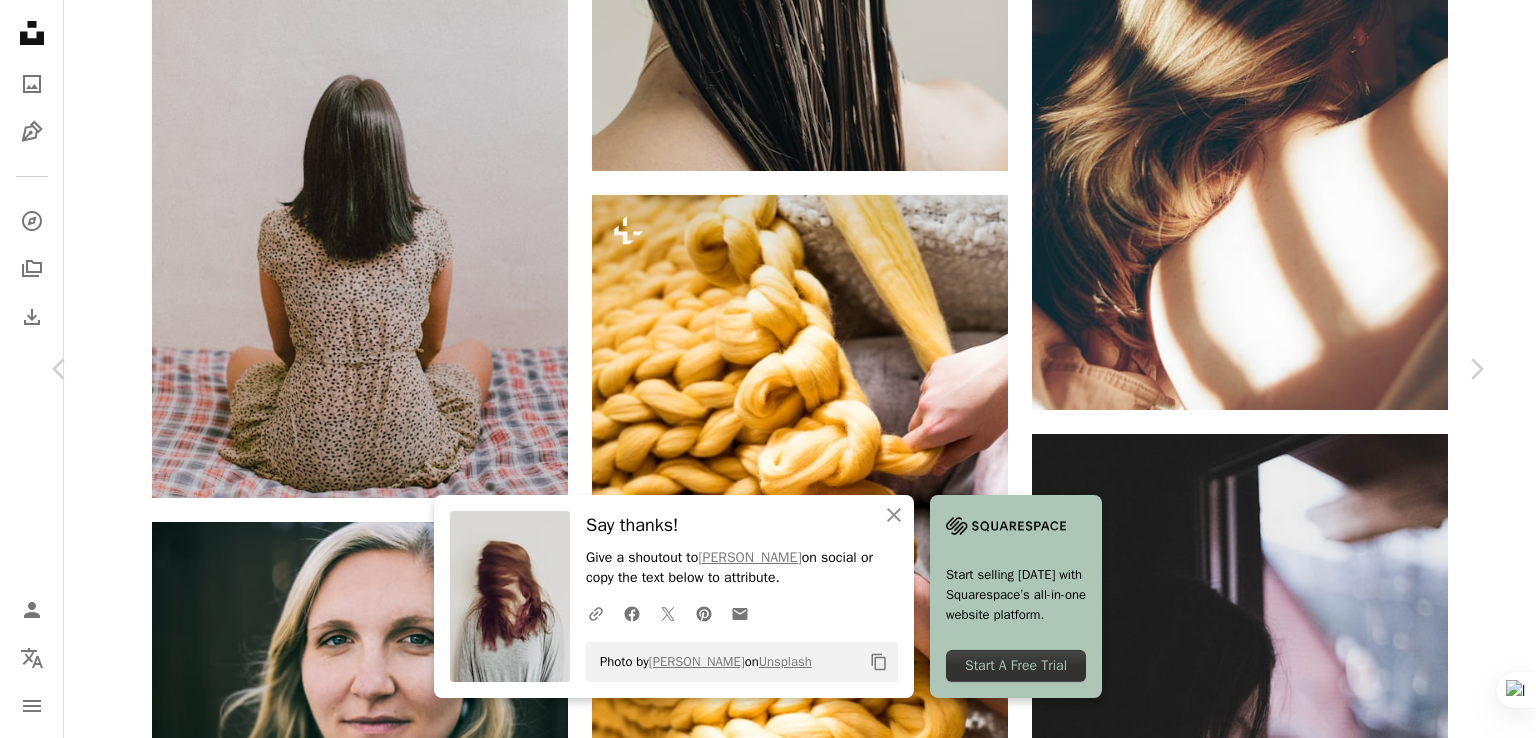 click on "Arrow pointing down" at bounding box center (919, 3545) 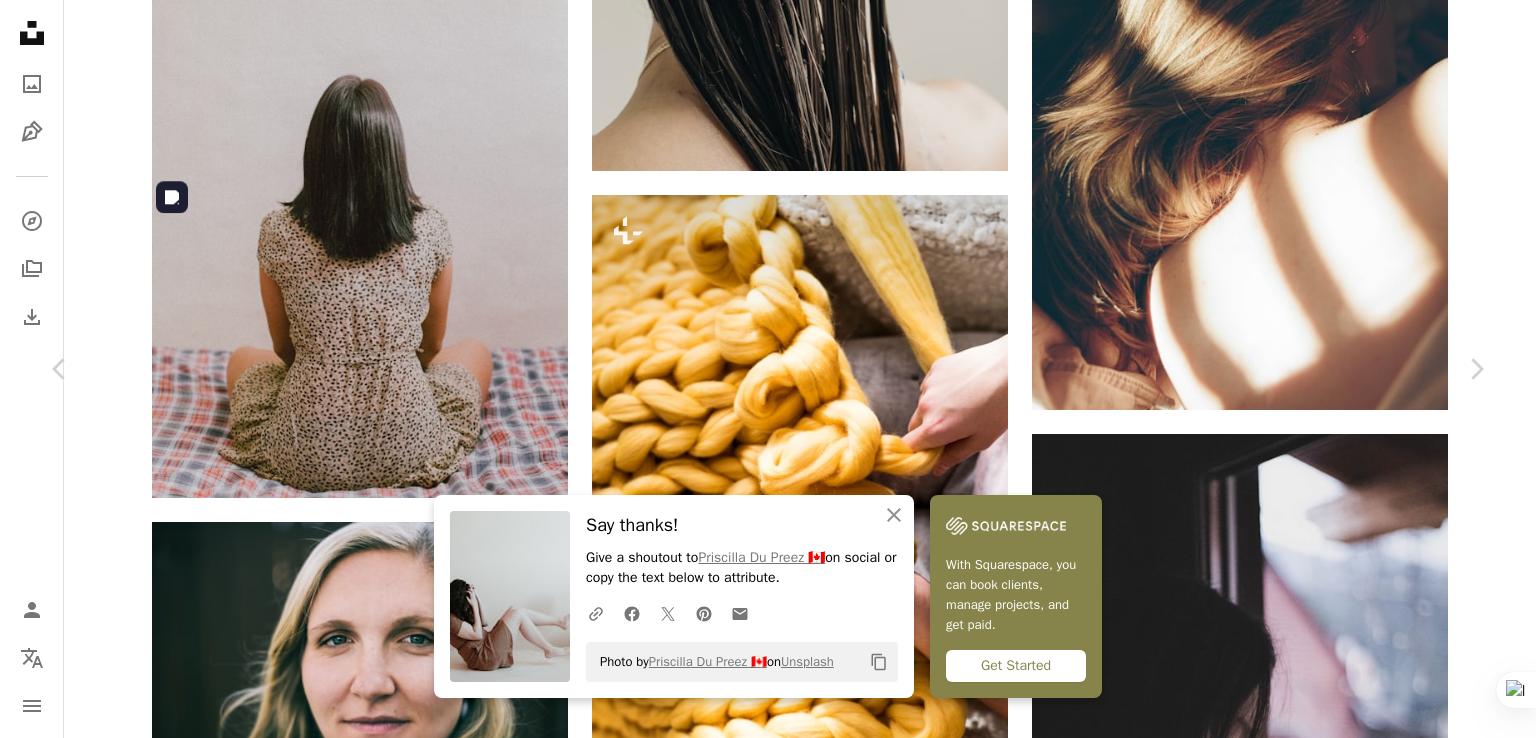 click on "Arrow pointing down" 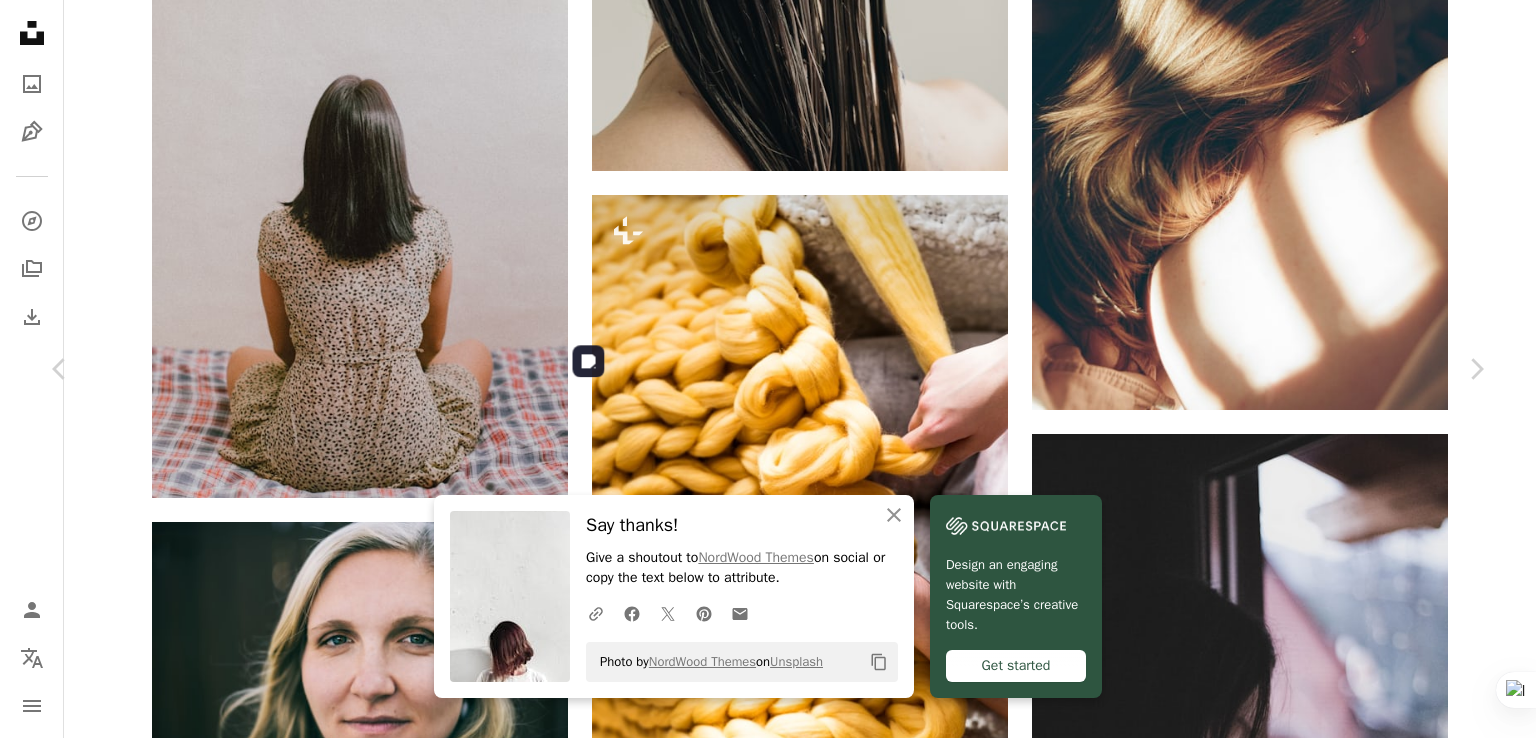 scroll, scrollTop: 5200, scrollLeft: 0, axis: vertical 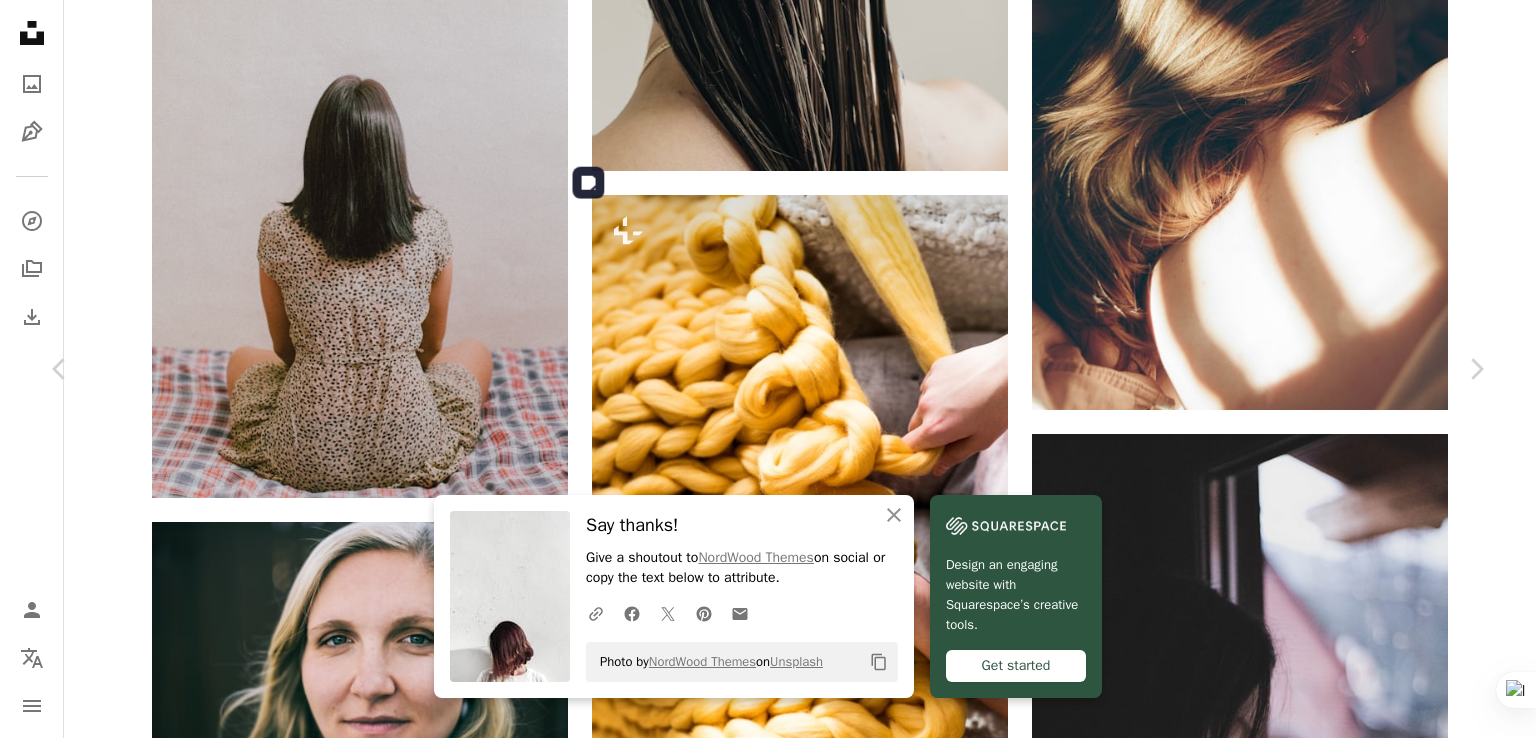 click at bounding box center [761, 3561] 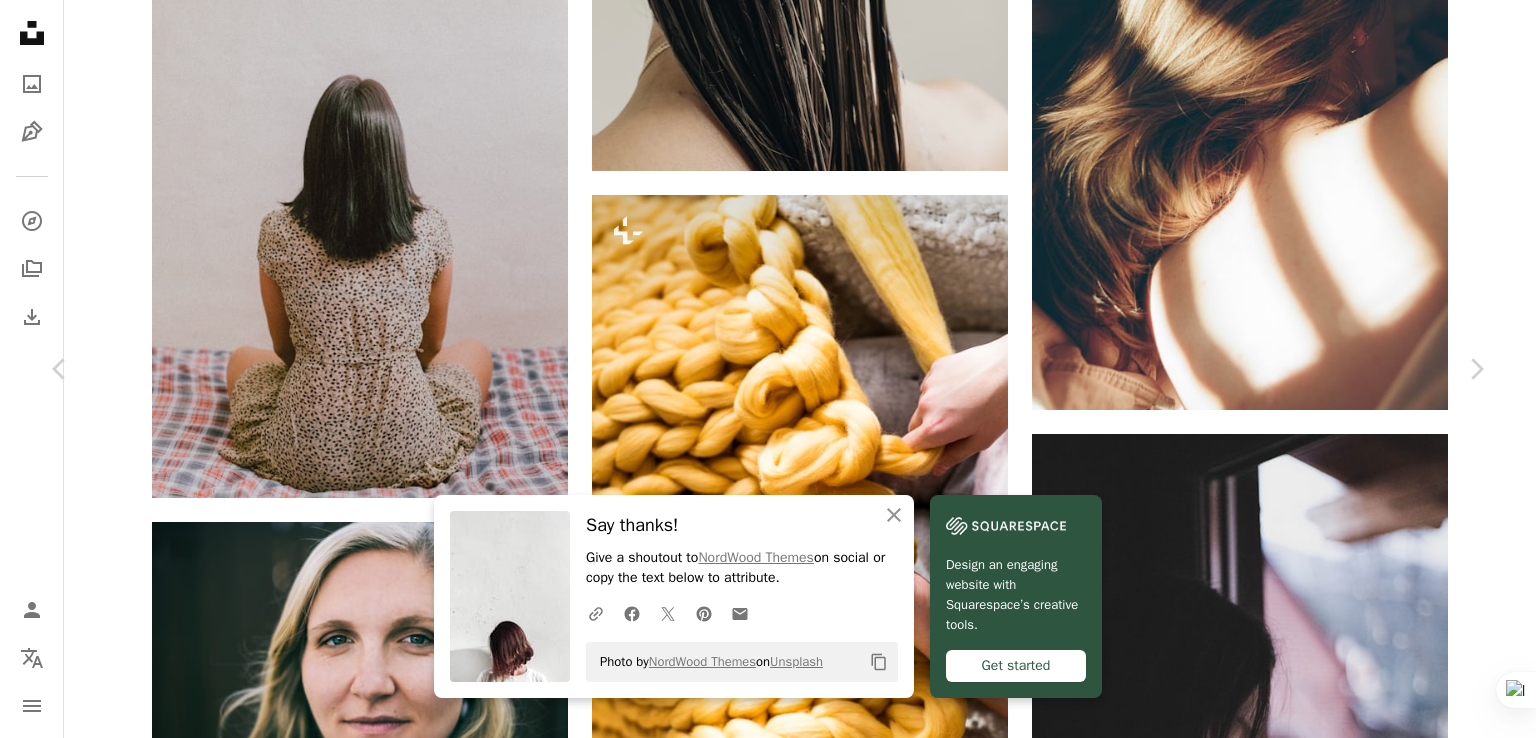 scroll, scrollTop: 1400, scrollLeft: 0, axis: vertical 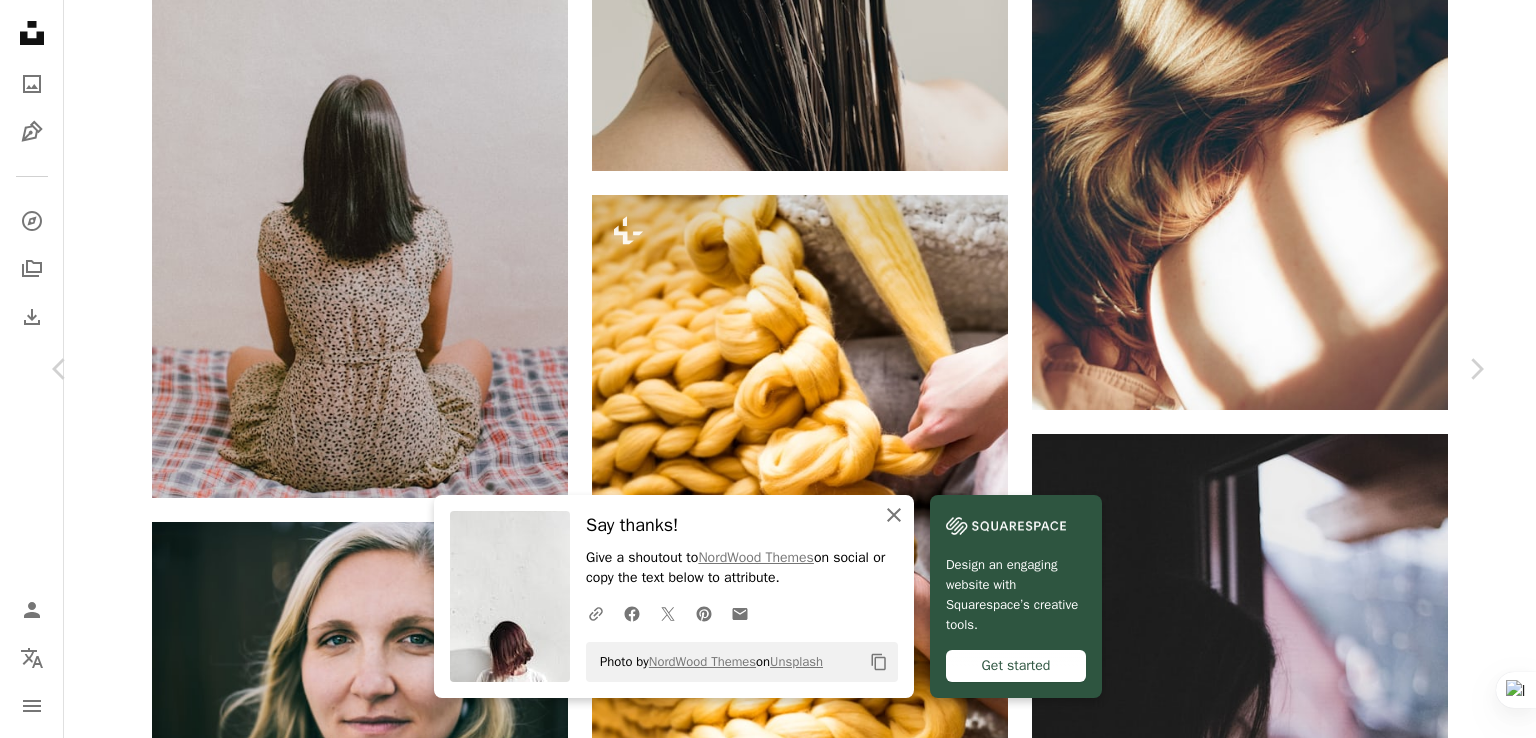 click on "An X shape" 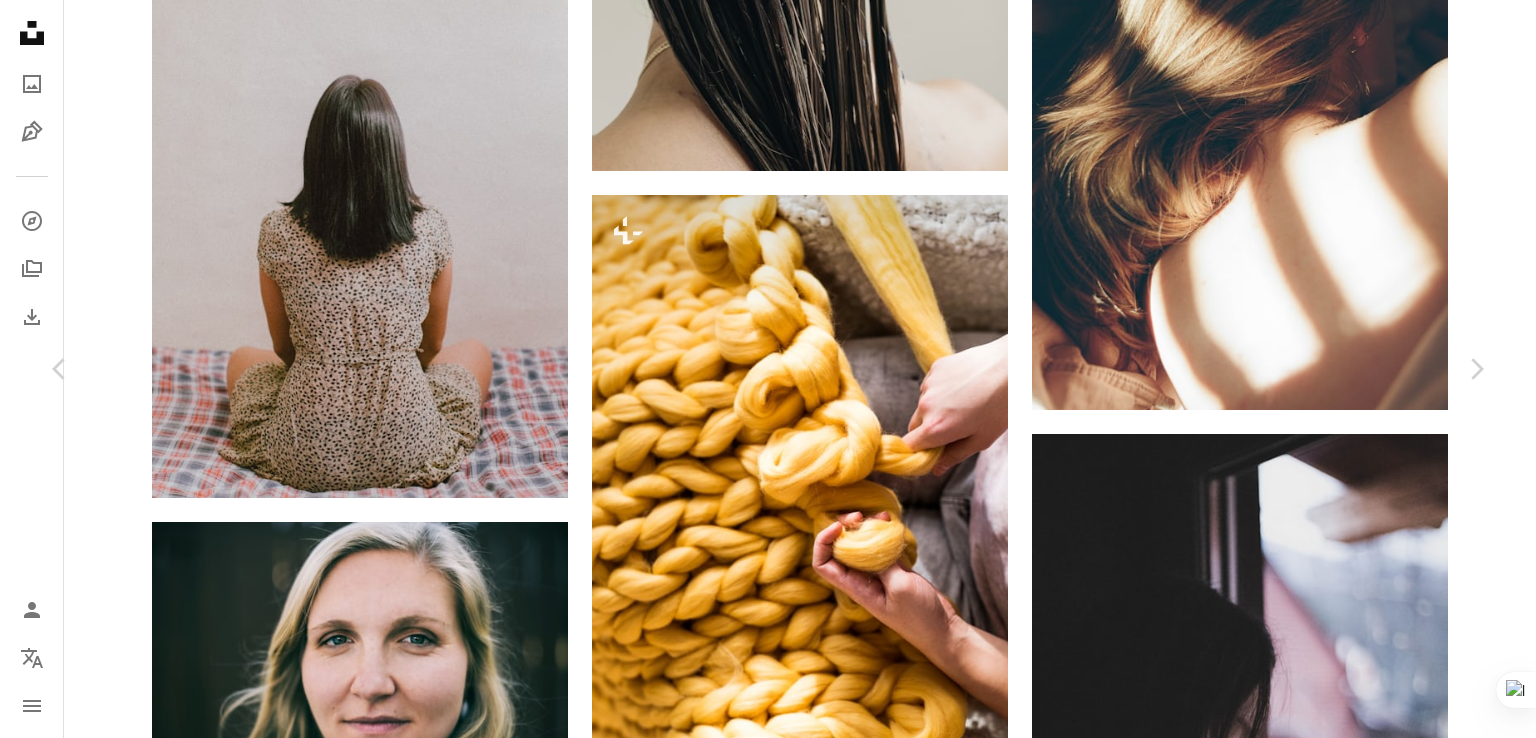 click on "Arrow pointing down" 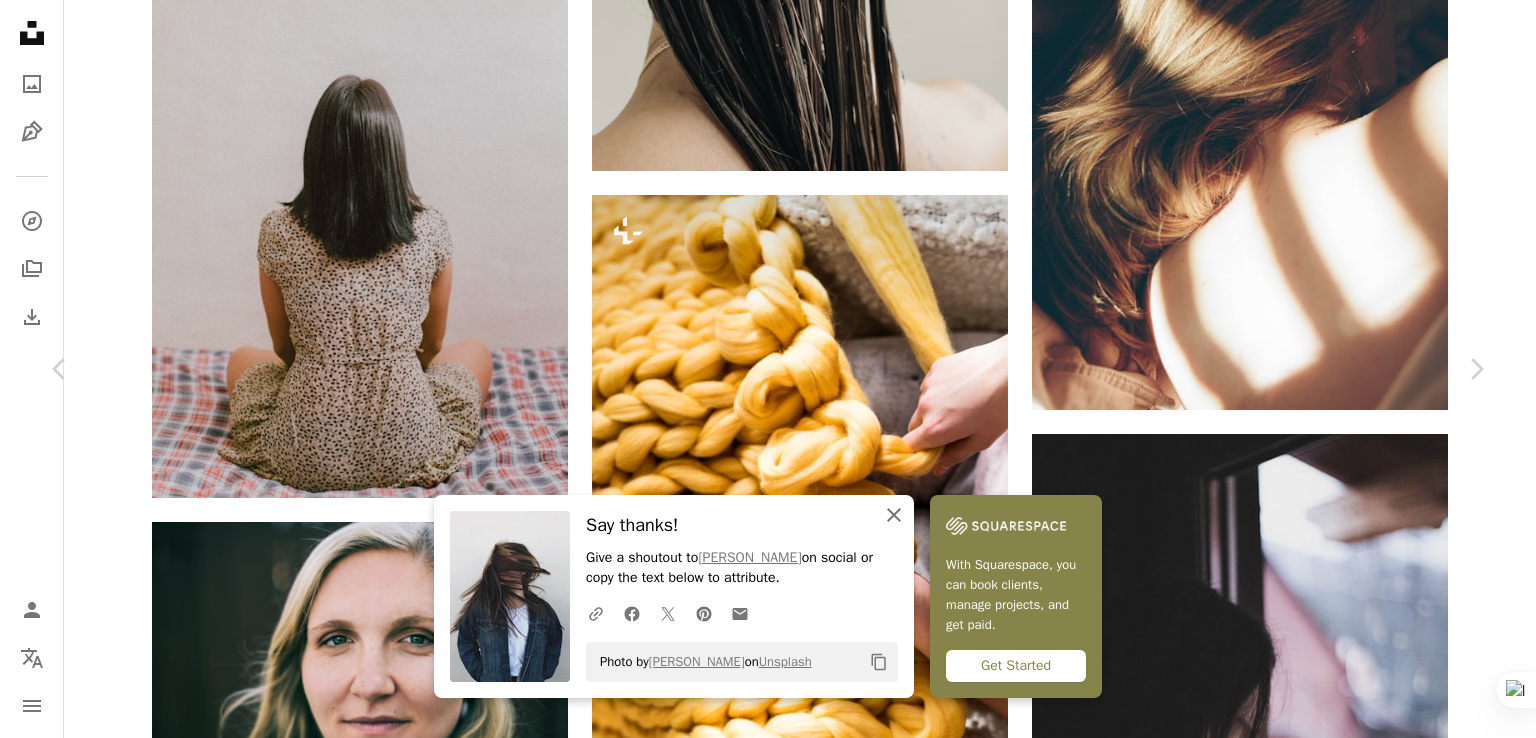 click 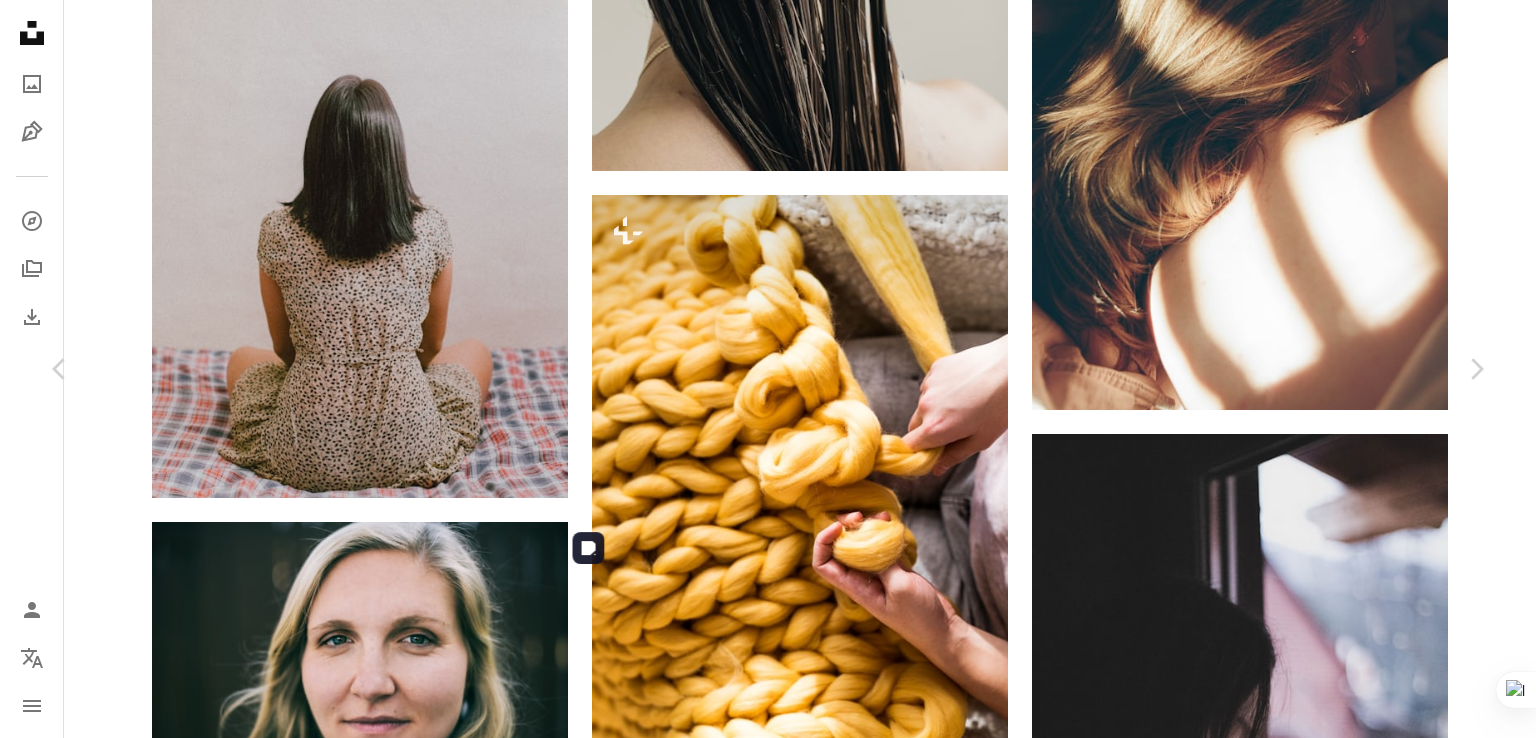 scroll, scrollTop: 1100, scrollLeft: 0, axis: vertical 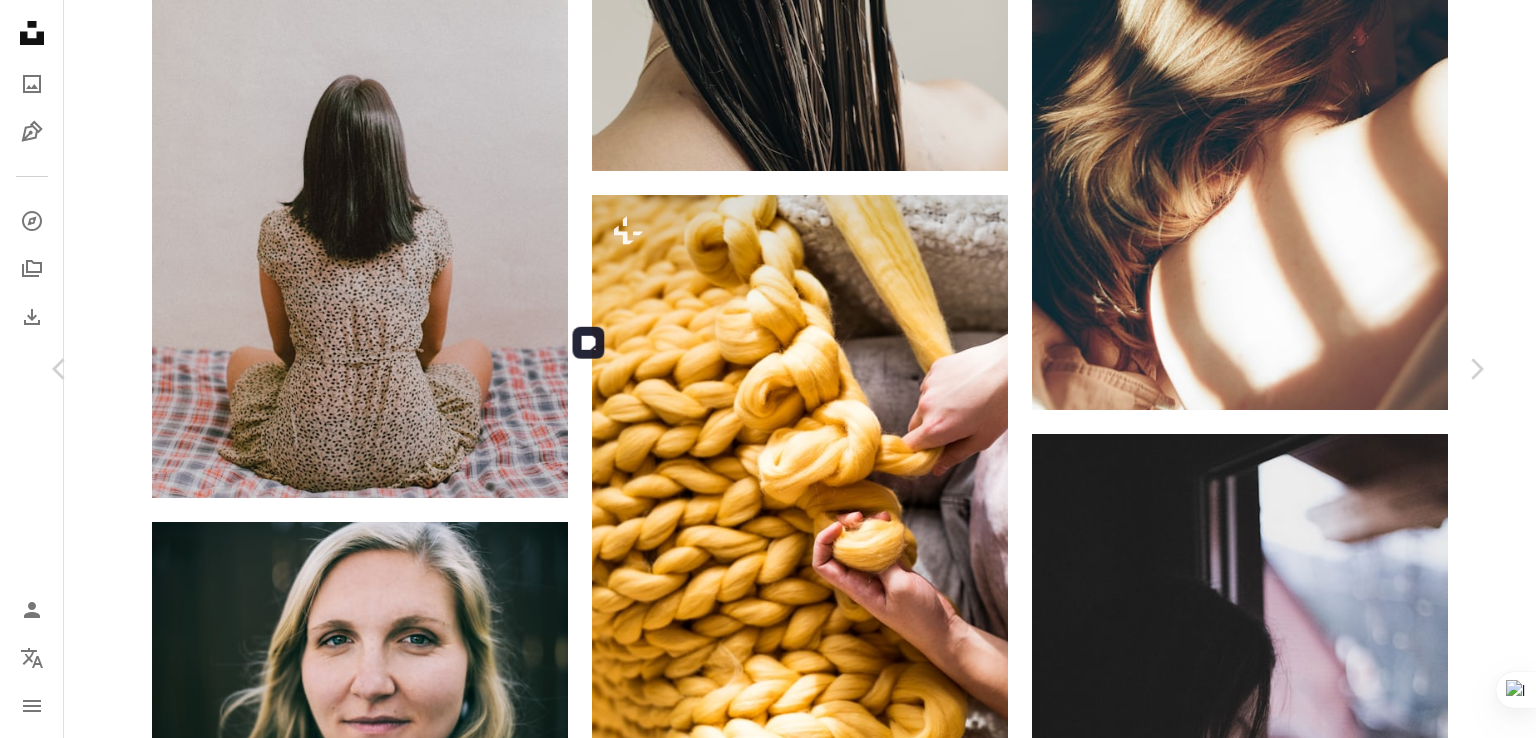 click at bounding box center [761, 7326] 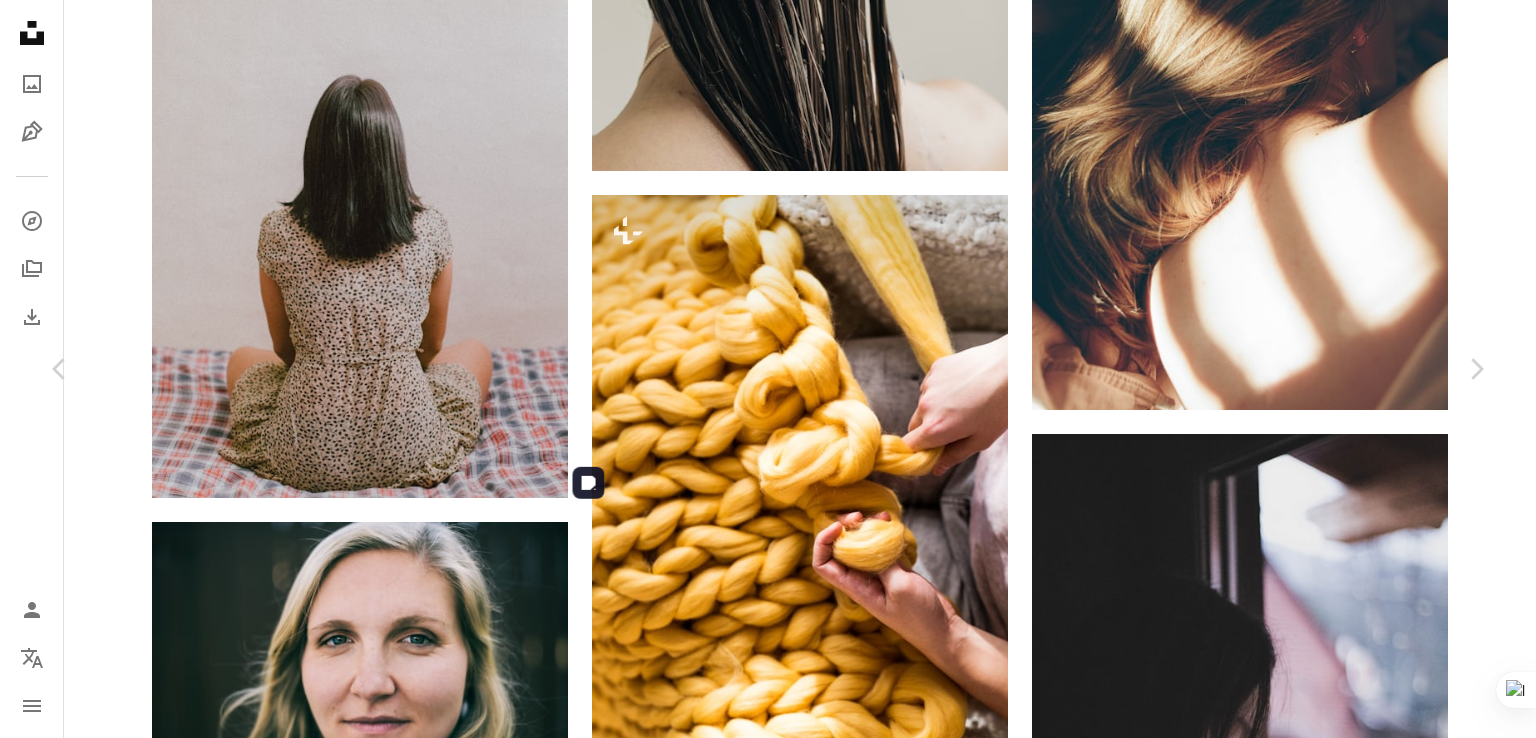 scroll, scrollTop: 1000, scrollLeft: 0, axis: vertical 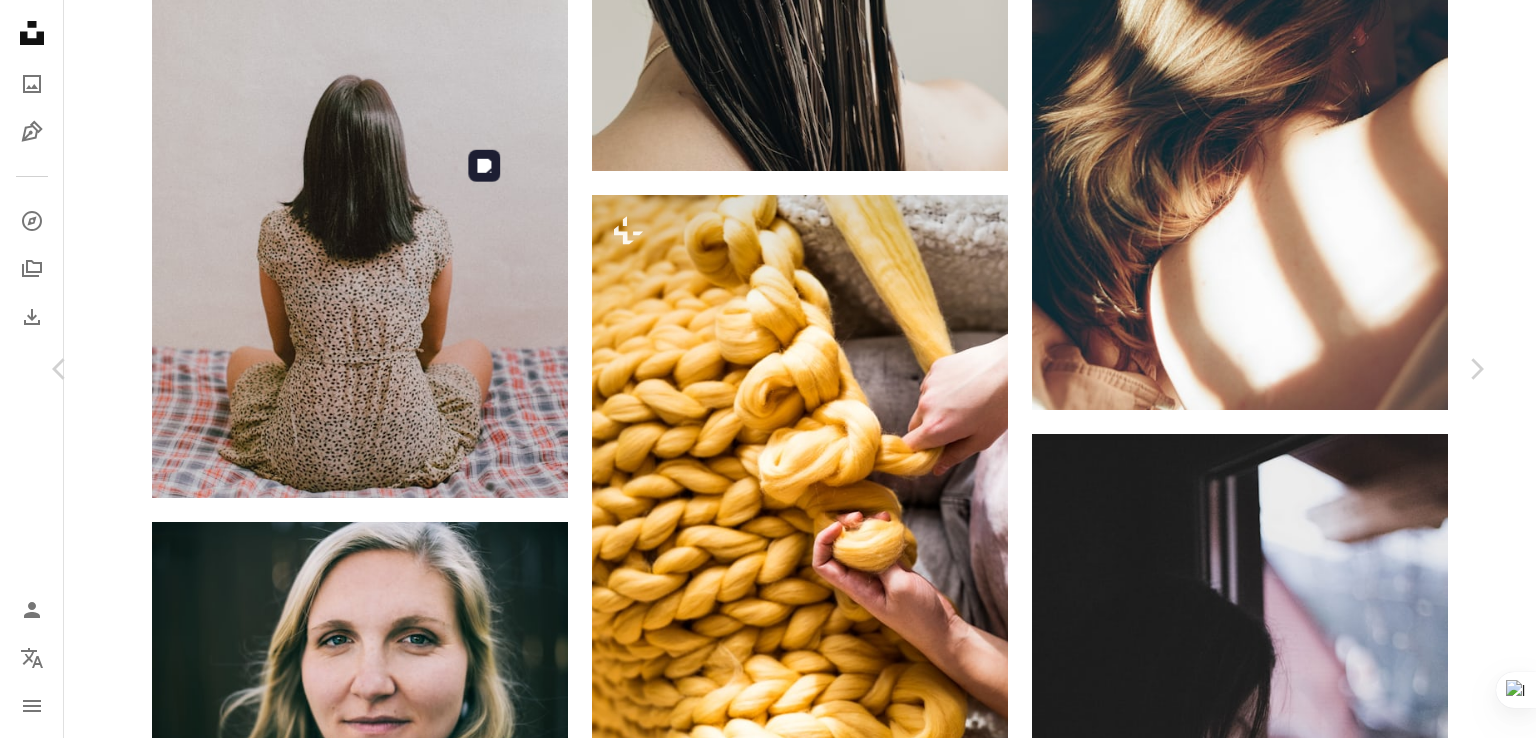 click at bounding box center (602, 7100) 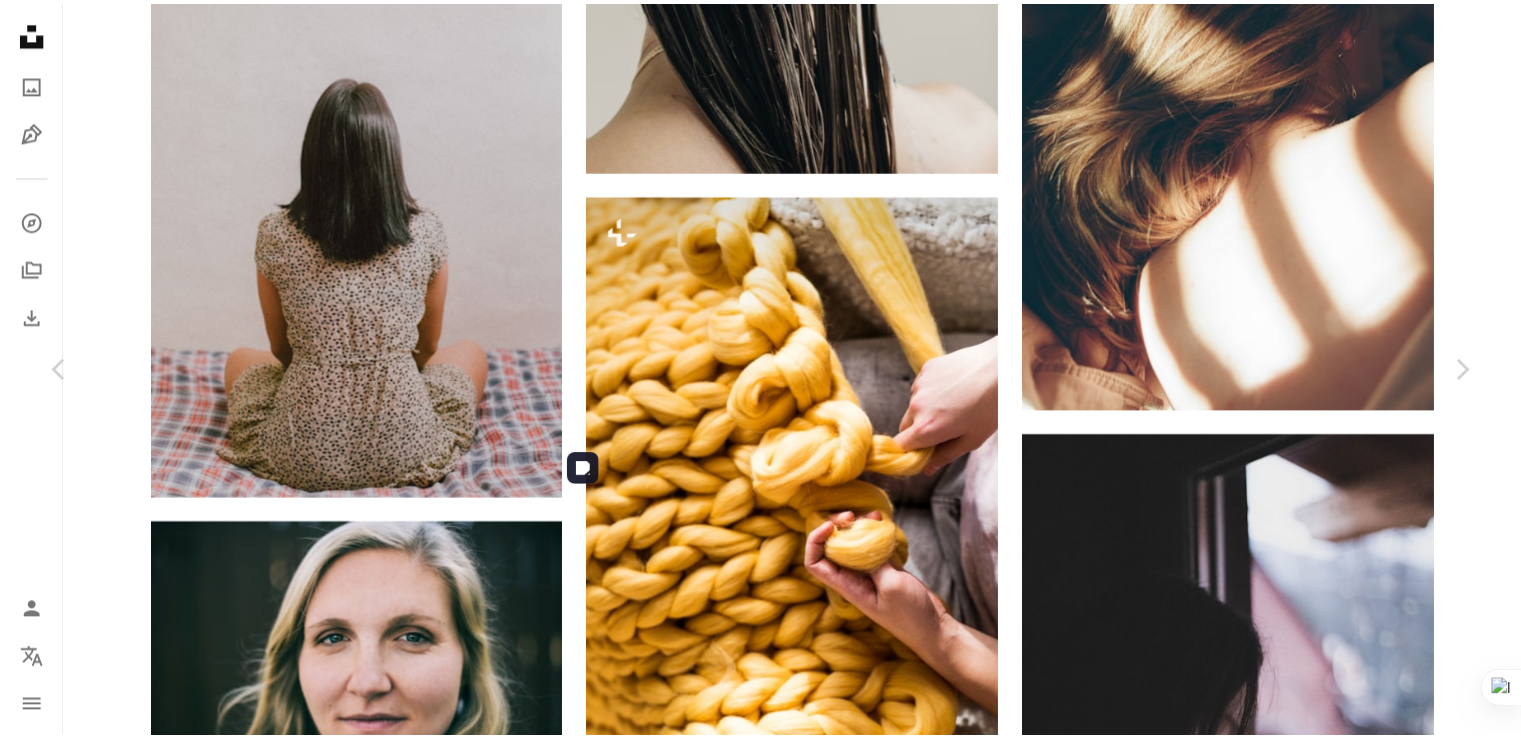 scroll, scrollTop: 2700, scrollLeft: 0, axis: vertical 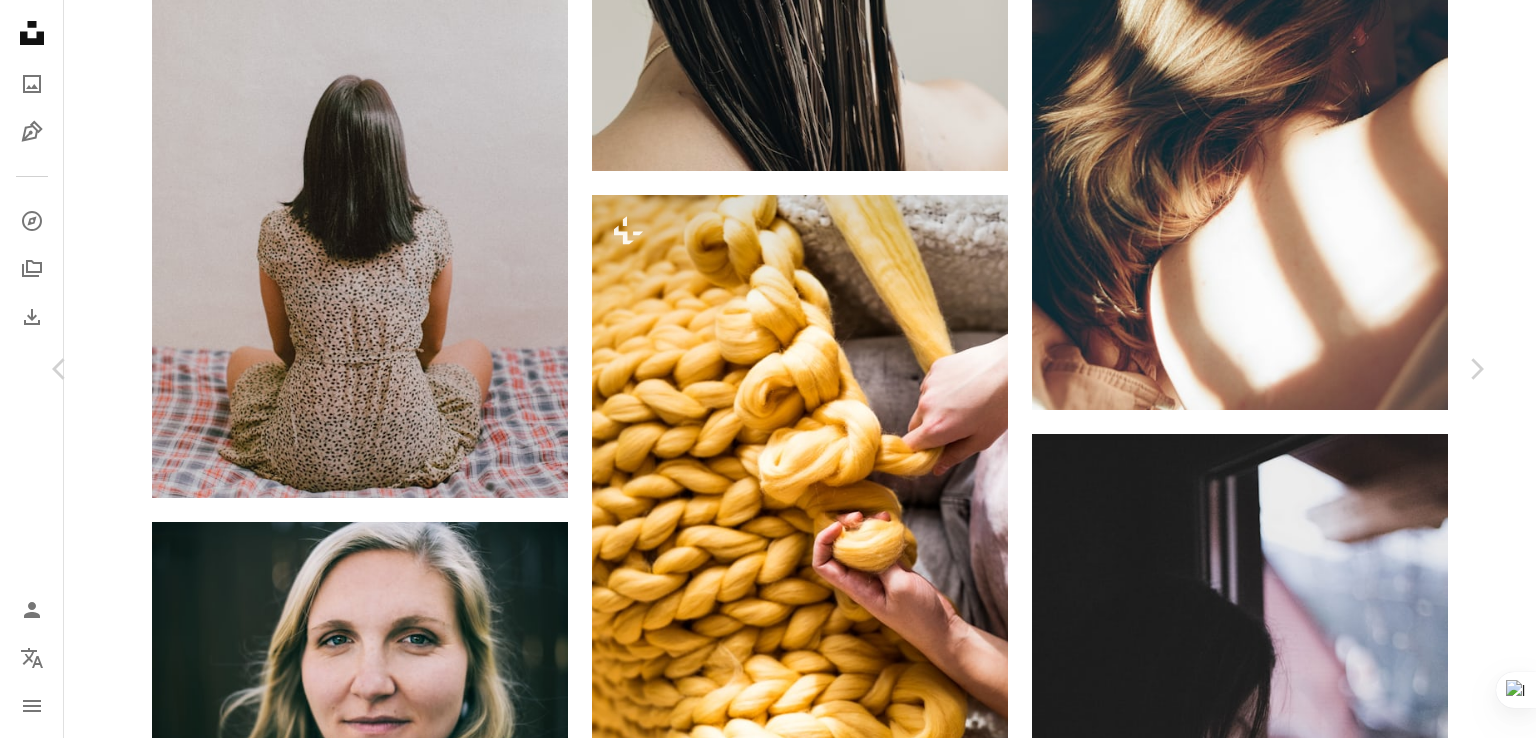 click on "An X shape" at bounding box center (20, 20) 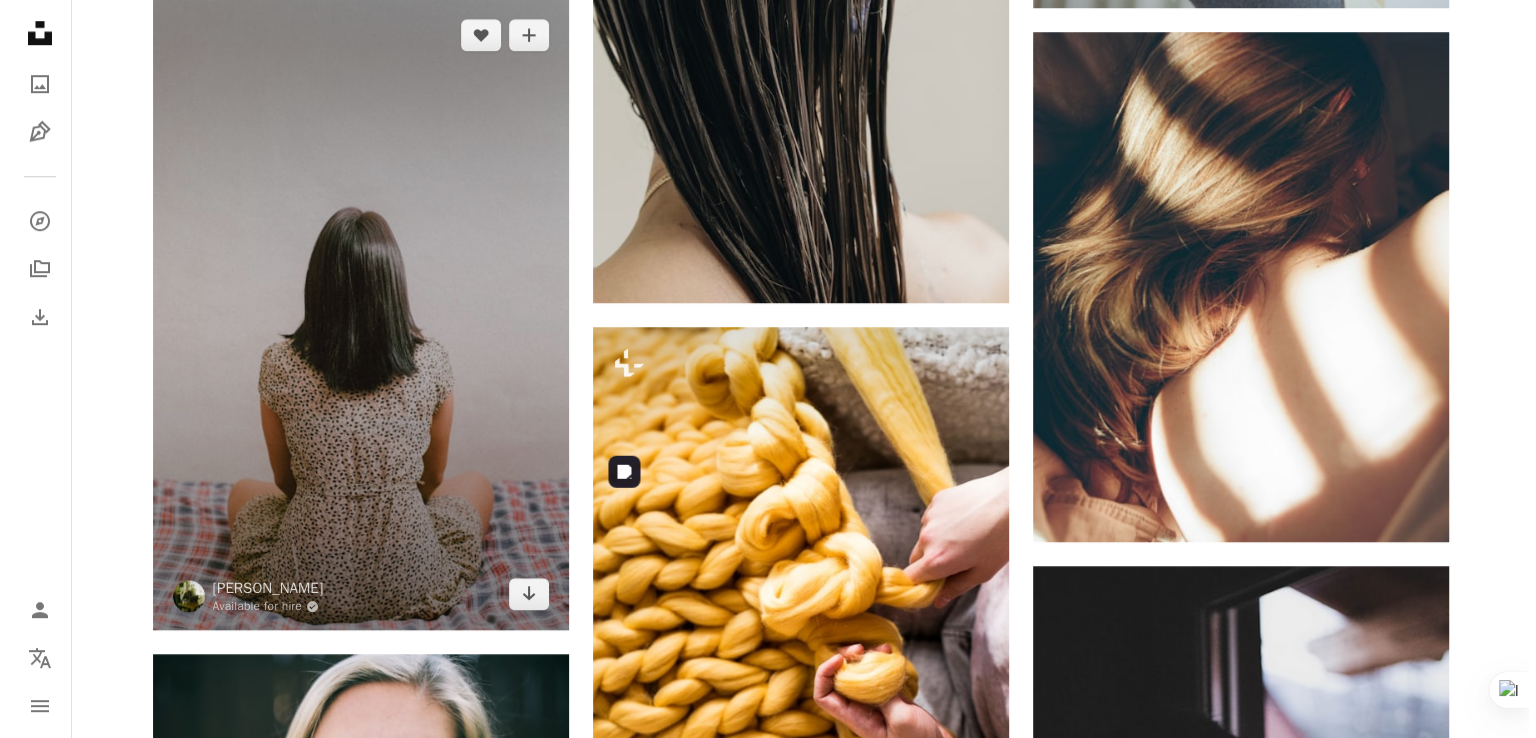 scroll, scrollTop: 1500, scrollLeft: 0, axis: vertical 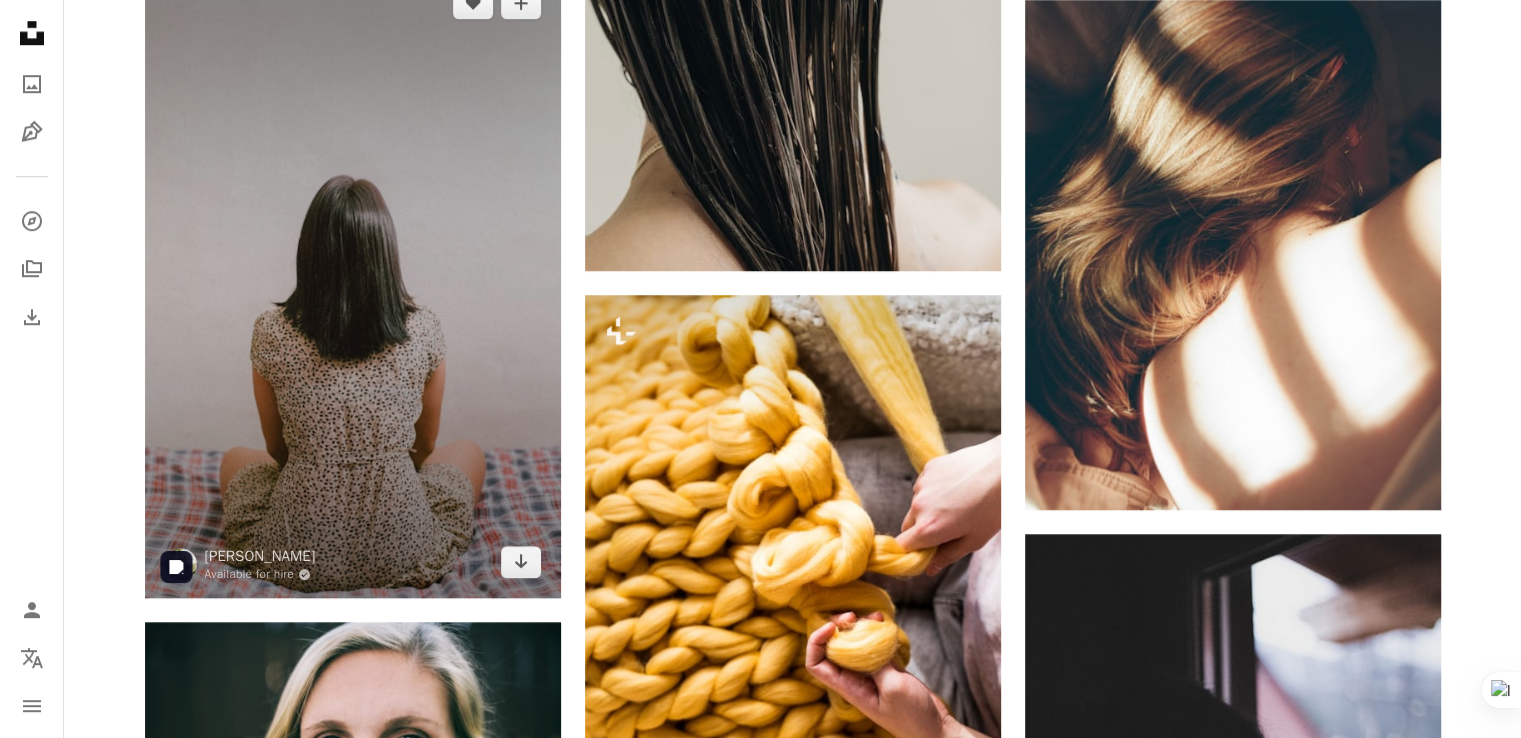 click at bounding box center [353, 282] 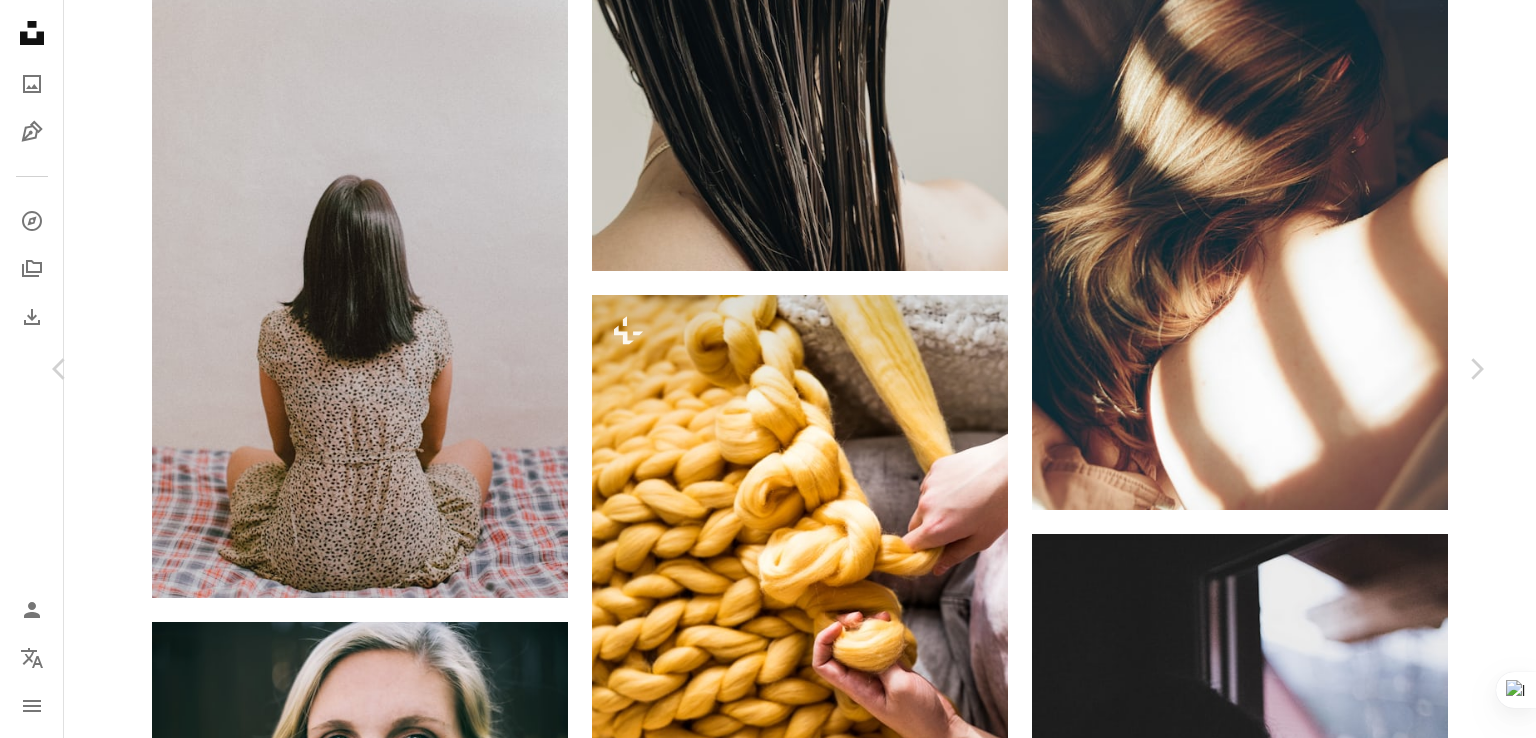 scroll, scrollTop: 5400, scrollLeft: 0, axis: vertical 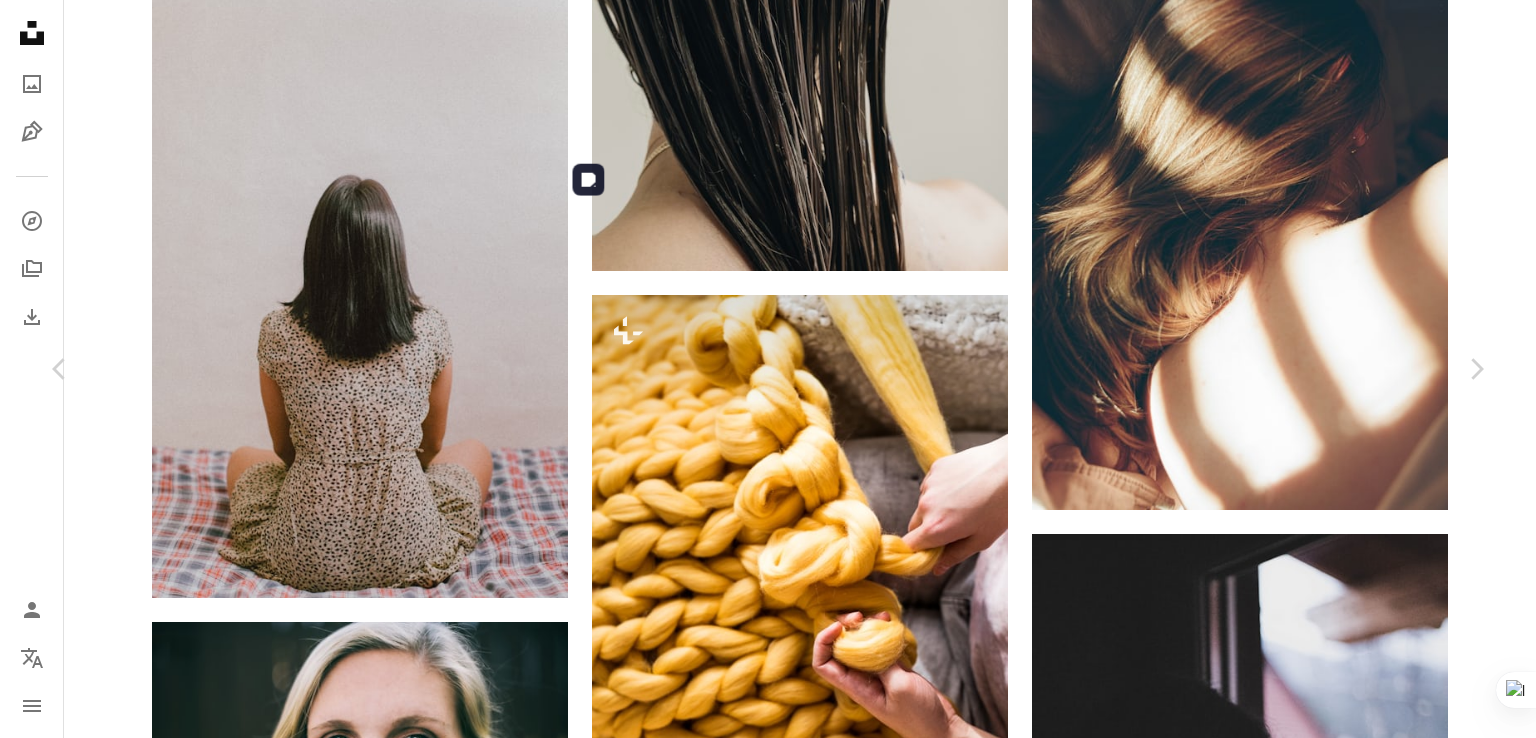 click at bounding box center (761, 7102) 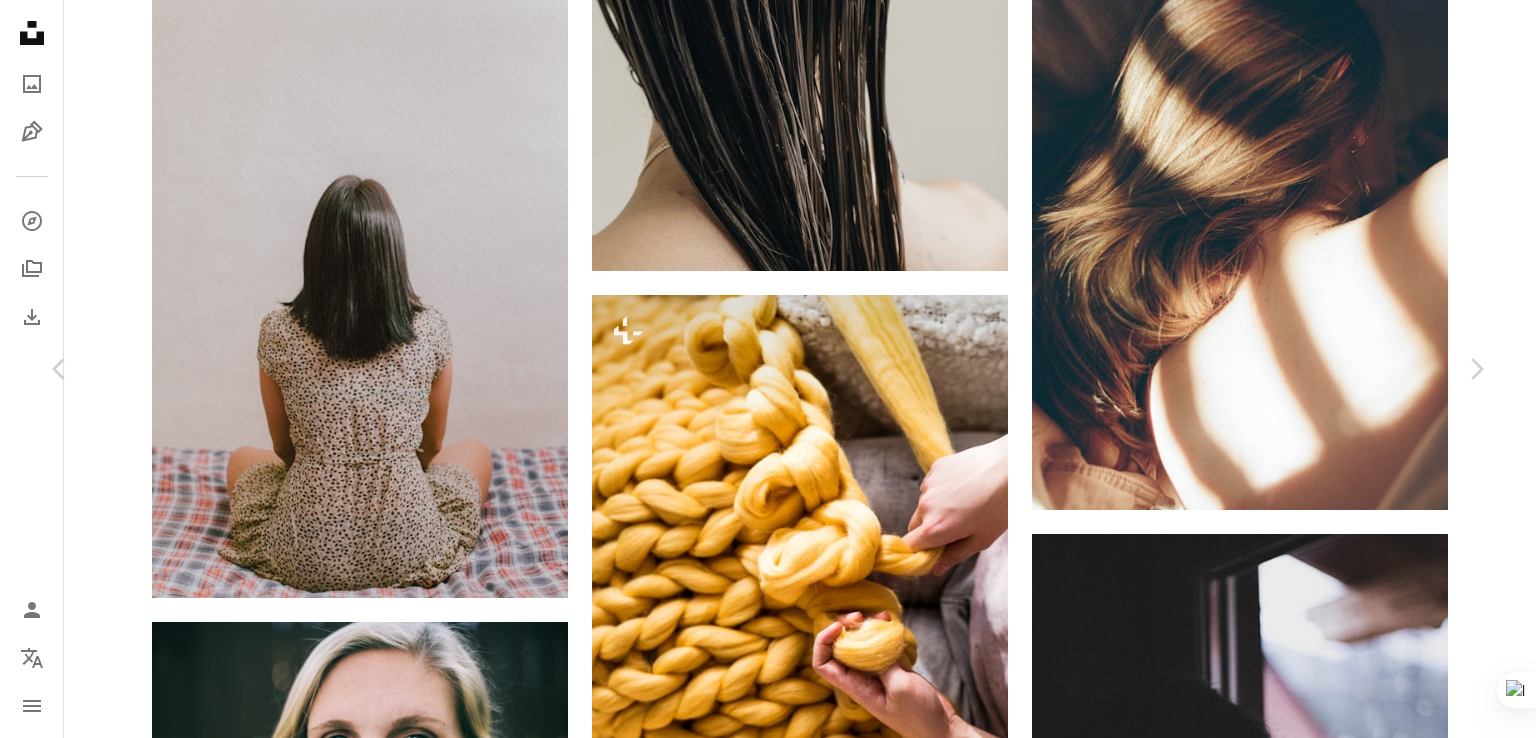 scroll, scrollTop: 700, scrollLeft: 0, axis: vertical 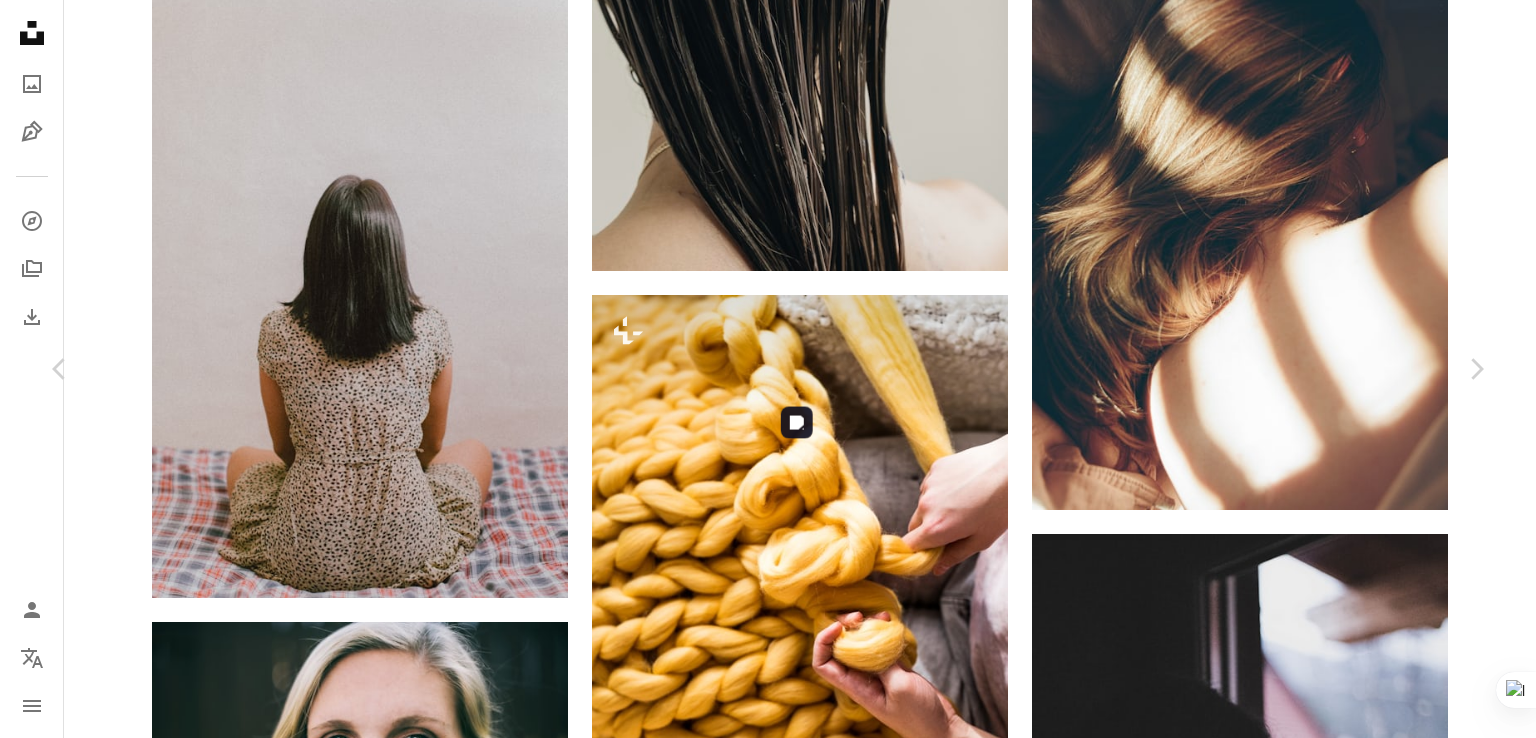 click at bounding box center (919, 7457) 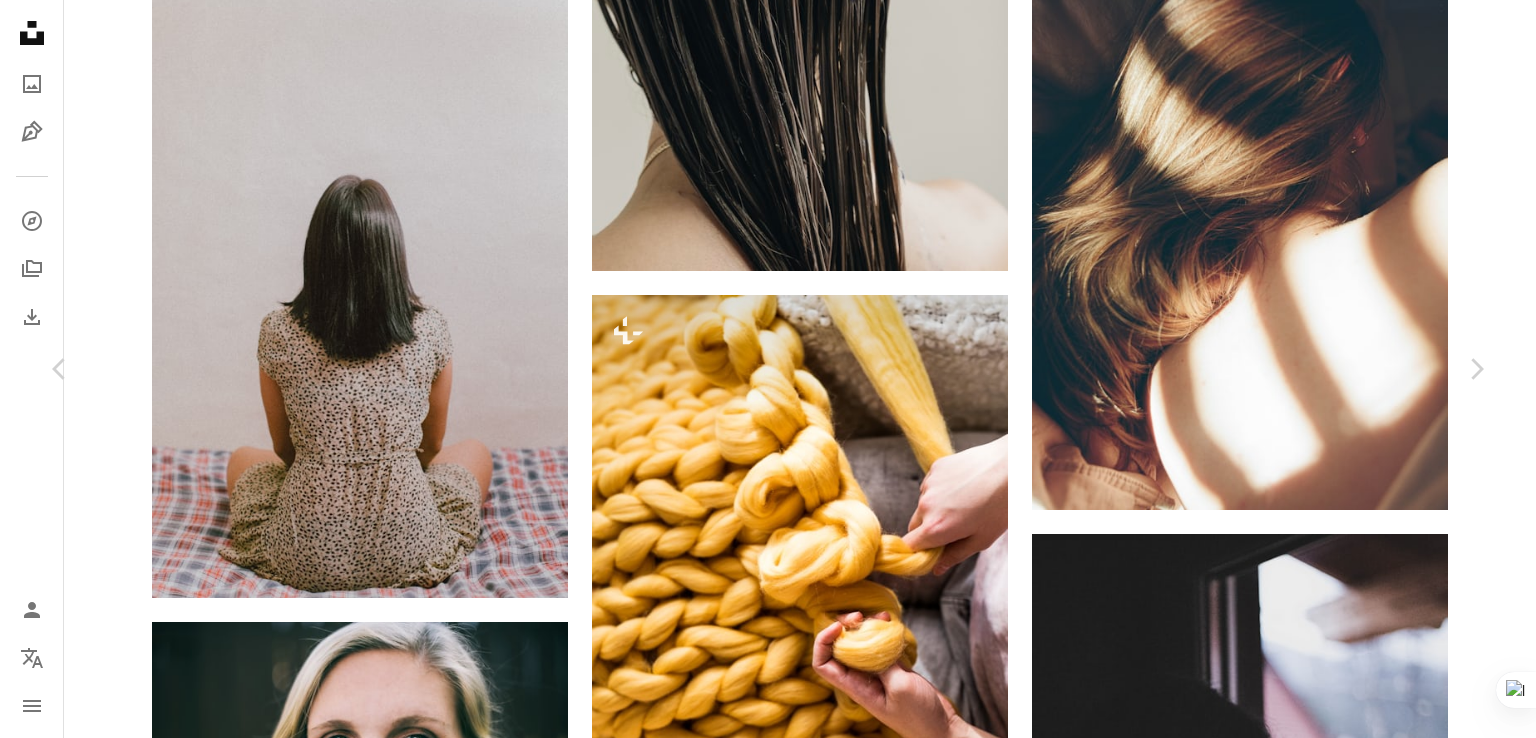click on "View more on iStock  ↗" at bounding box center [1235, 7457] 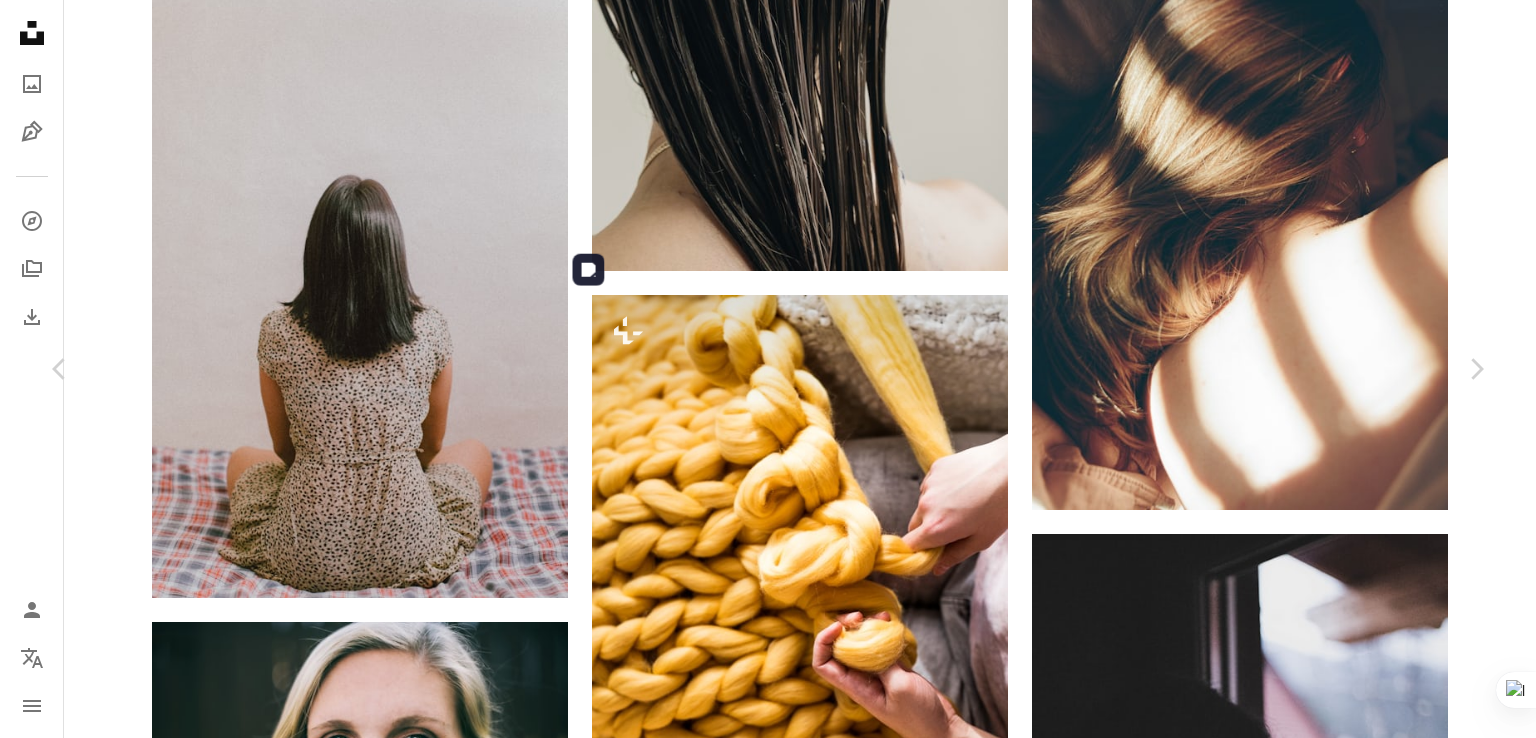 scroll, scrollTop: 1400, scrollLeft: 0, axis: vertical 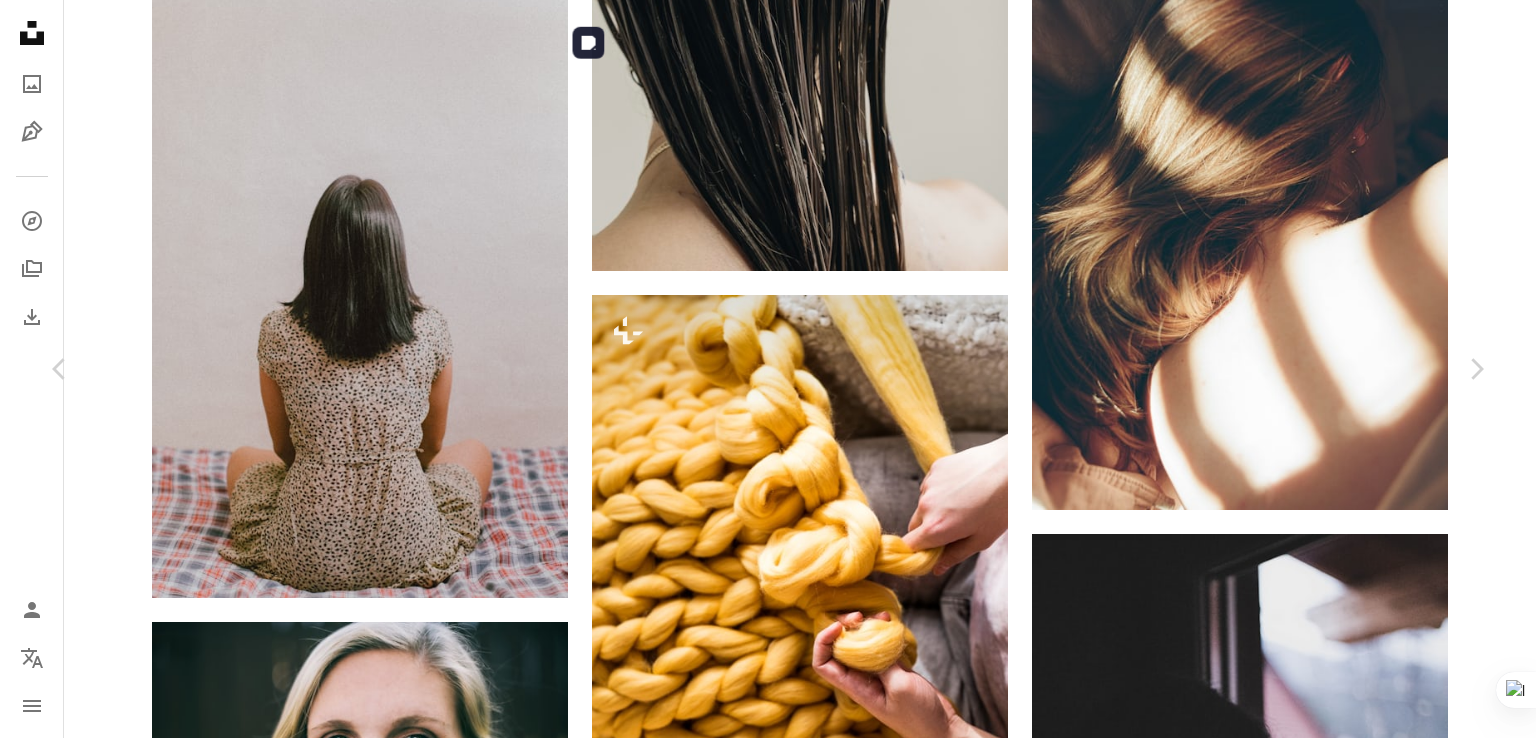 click at bounding box center [761, 7126] 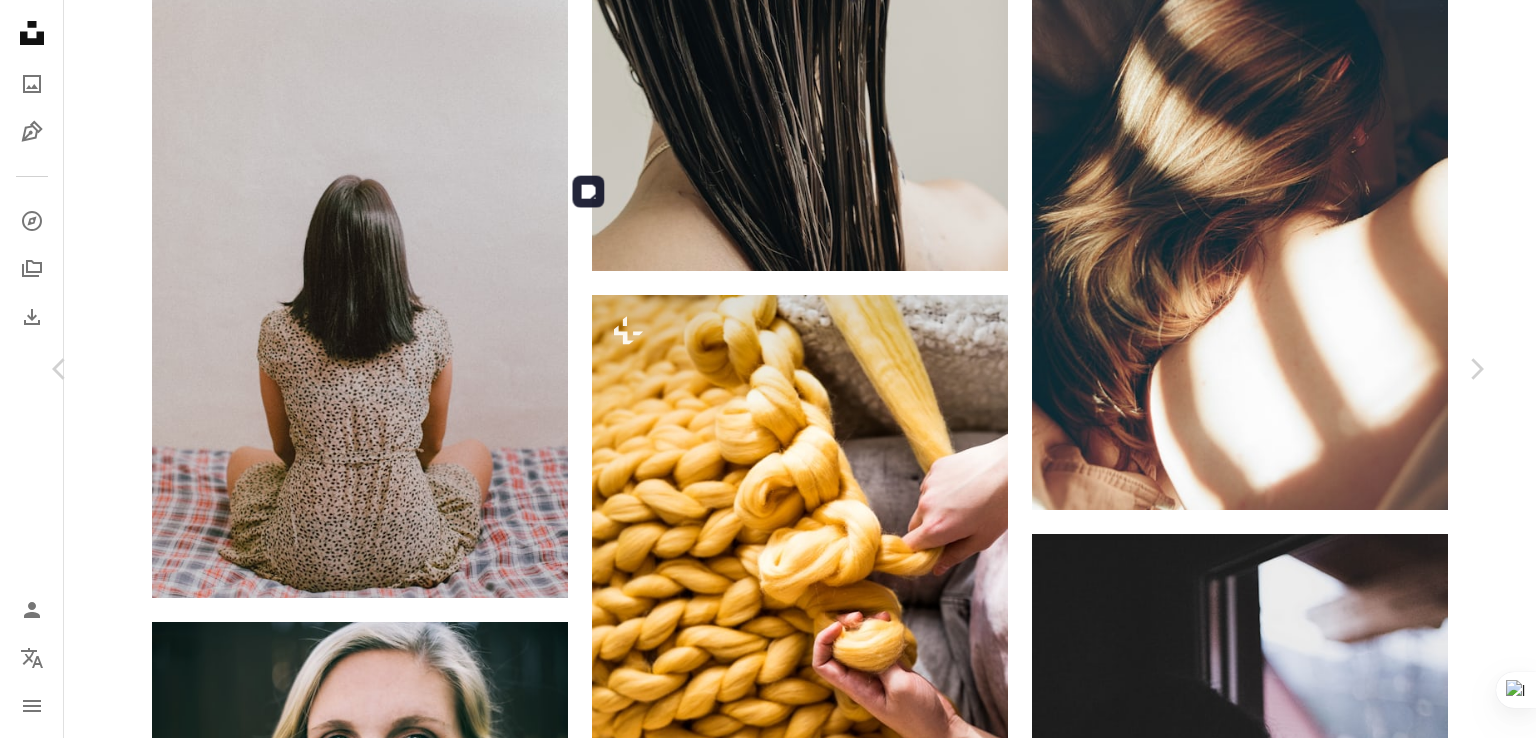 scroll, scrollTop: 1300, scrollLeft: 0, axis: vertical 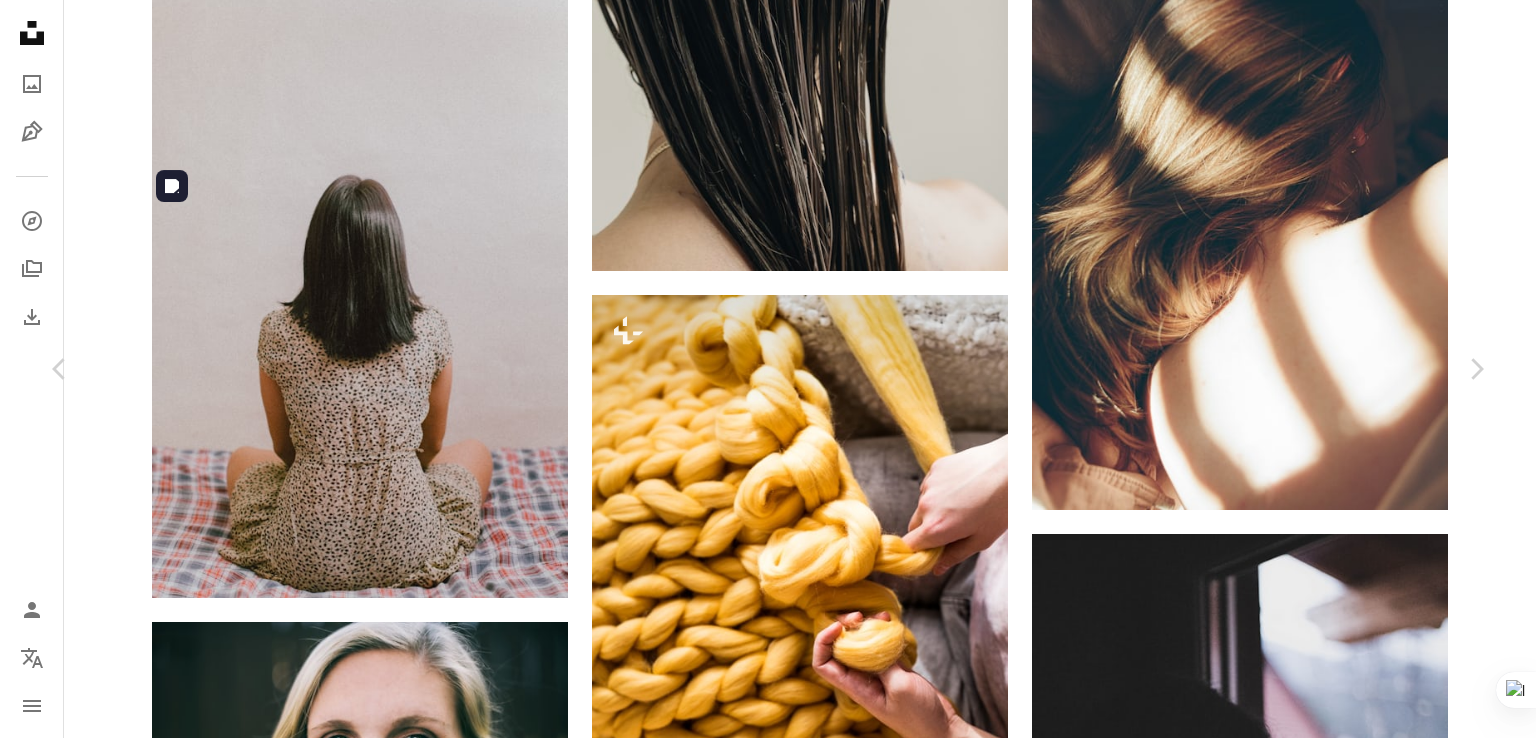 click at bounding box center (339, 7258) 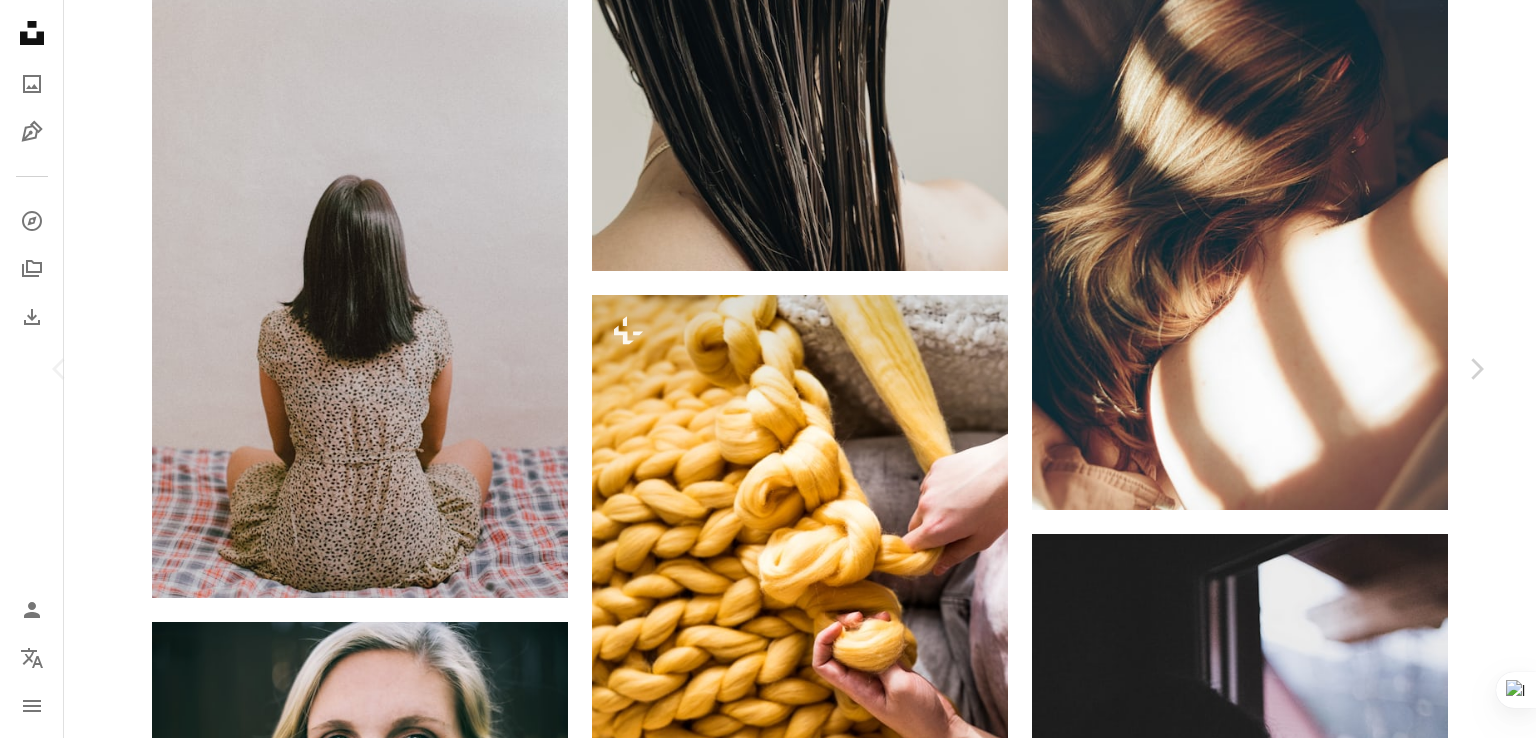 scroll, scrollTop: 6800, scrollLeft: 0, axis: vertical 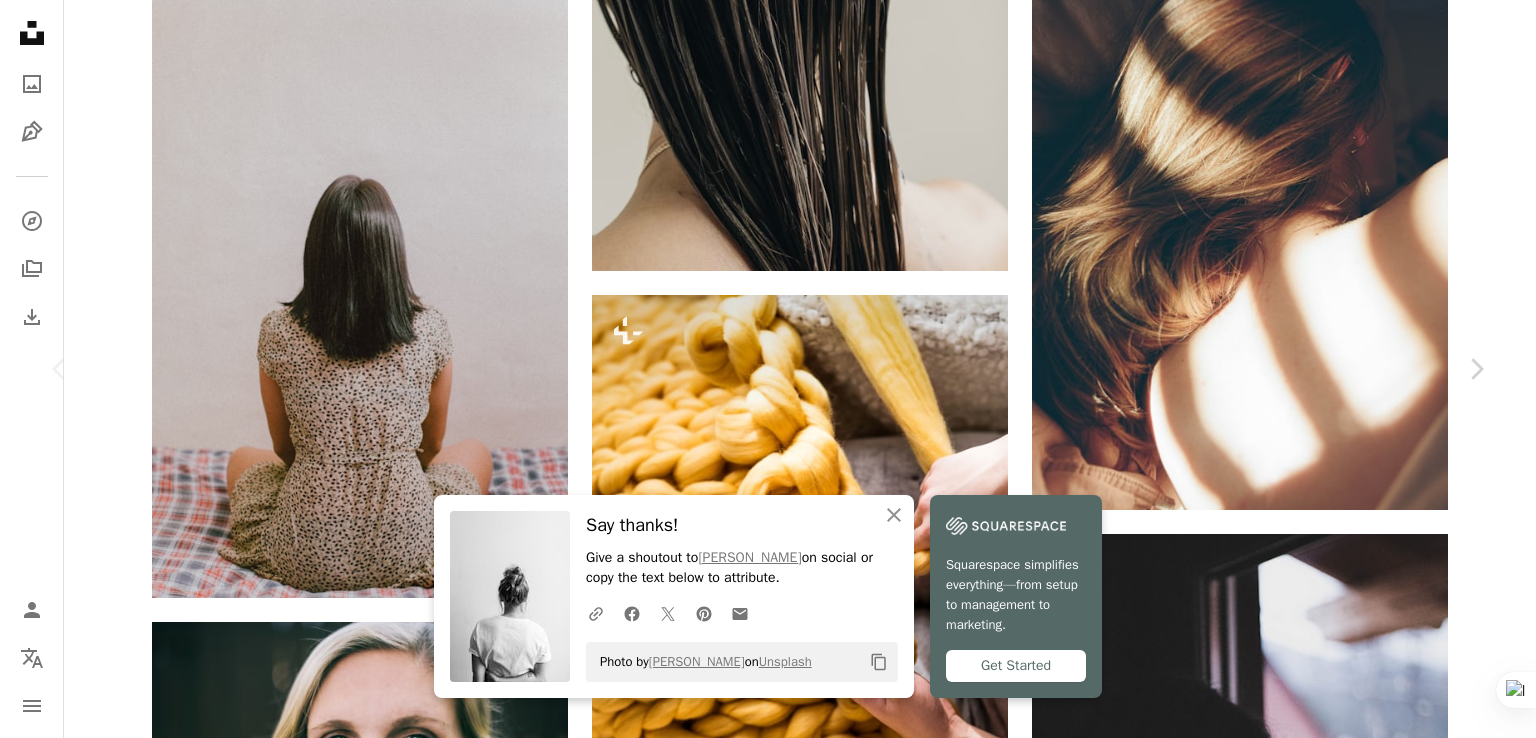 click on "Arrow pointing down" 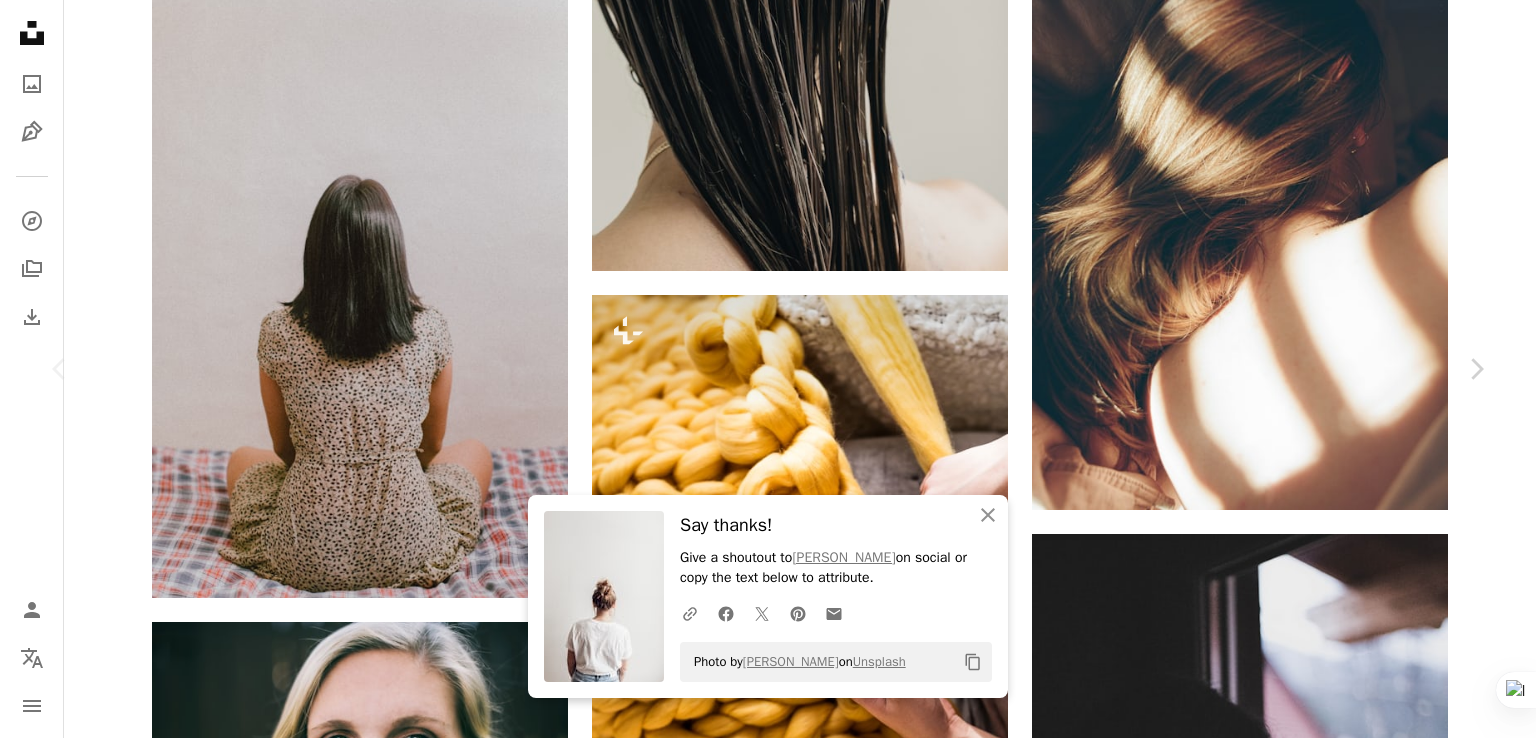 scroll, scrollTop: 17458, scrollLeft: 0, axis: vertical 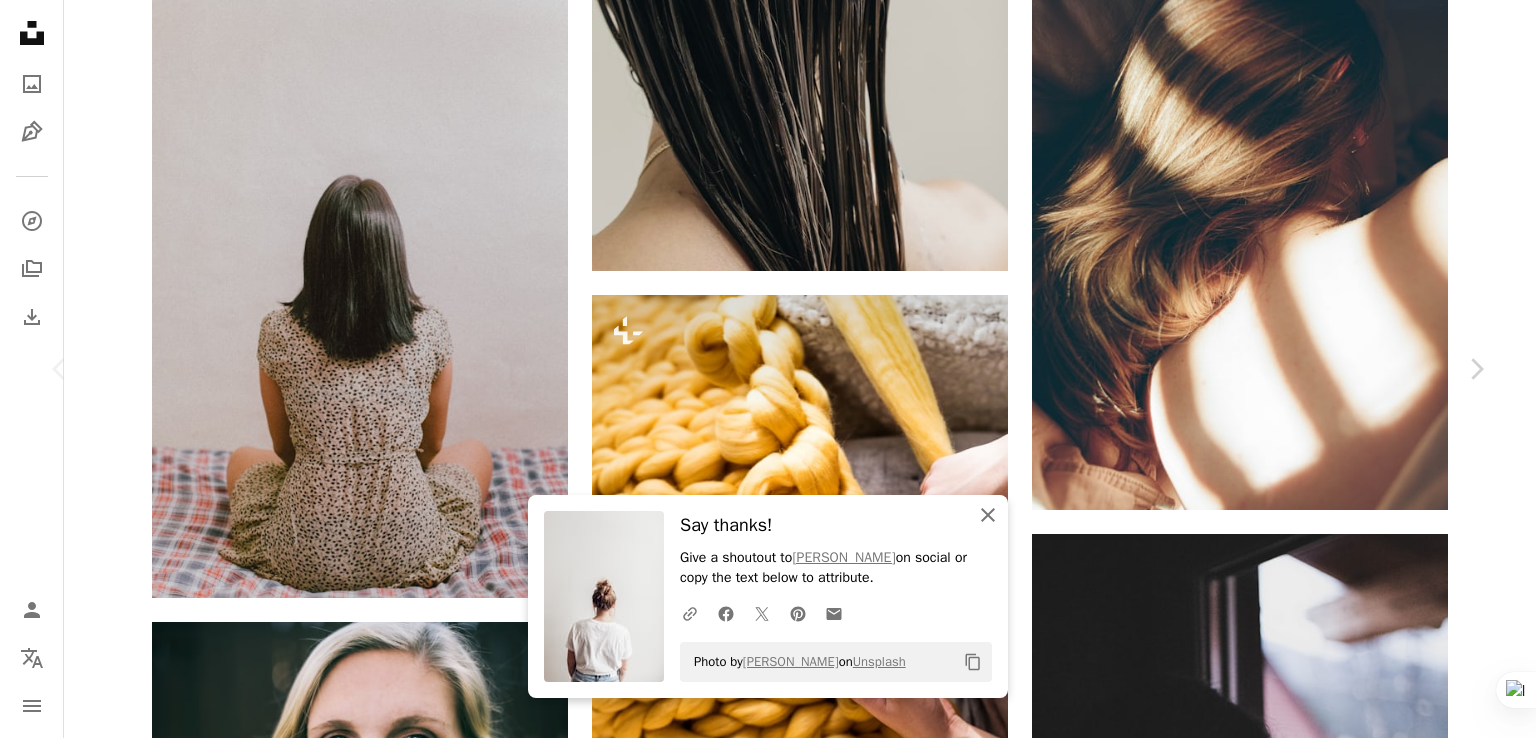 click on "An X shape" 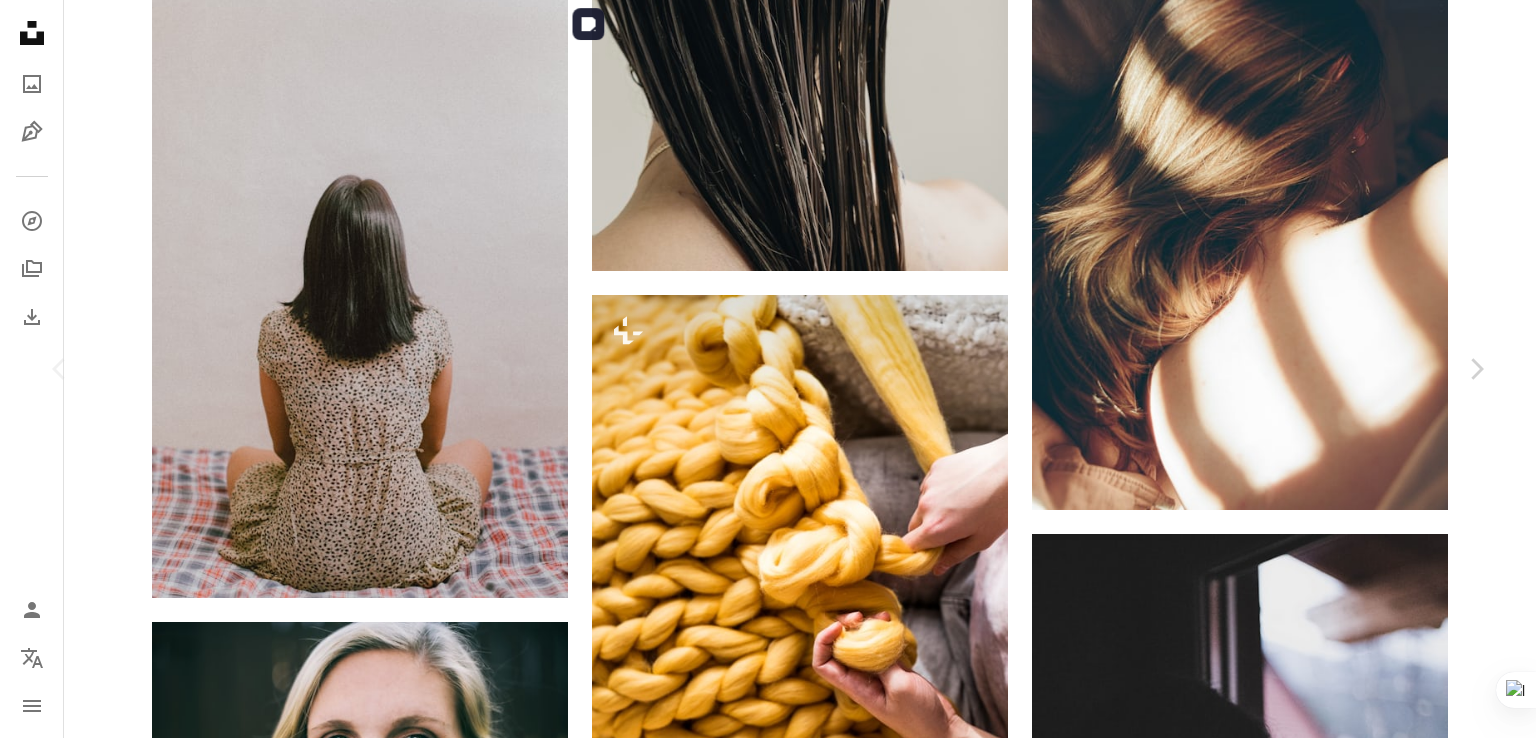 scroll, scrollTop: 18158, scrollLeft: 0, axis: vertical 